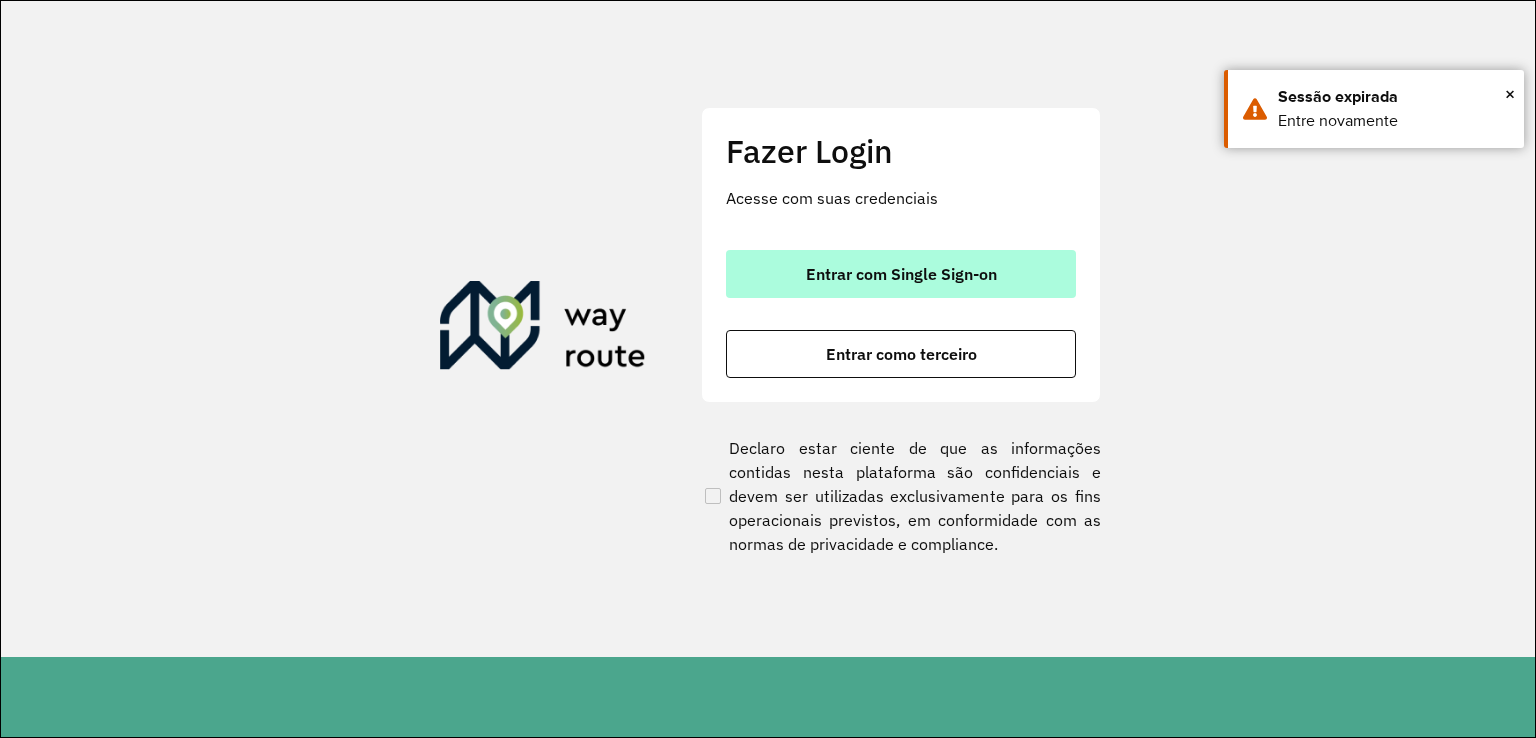 scroll, scrollTop: 0, scrollLeft: 0, axis: both 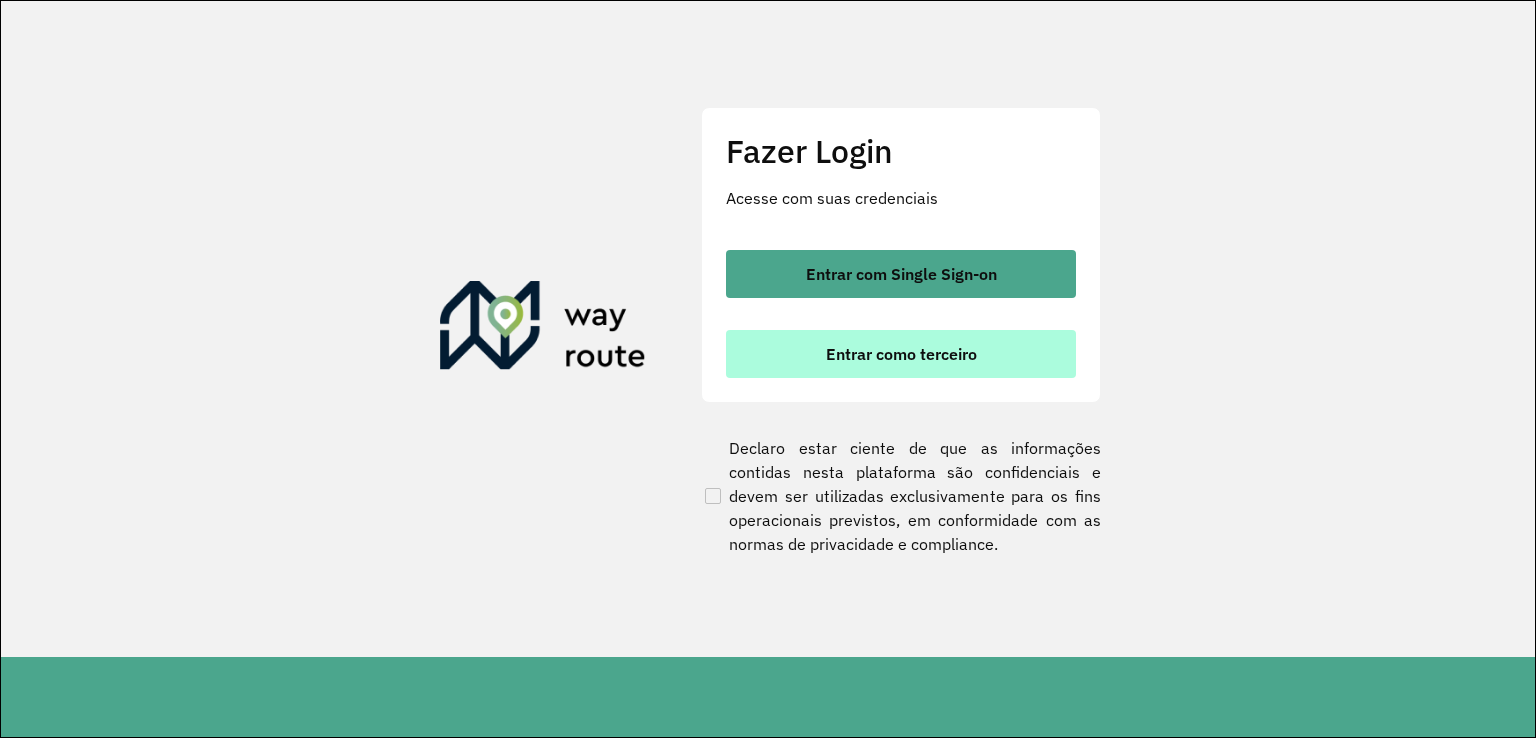 click on "Entrar como terceiro" at bounding box center [901, 354] 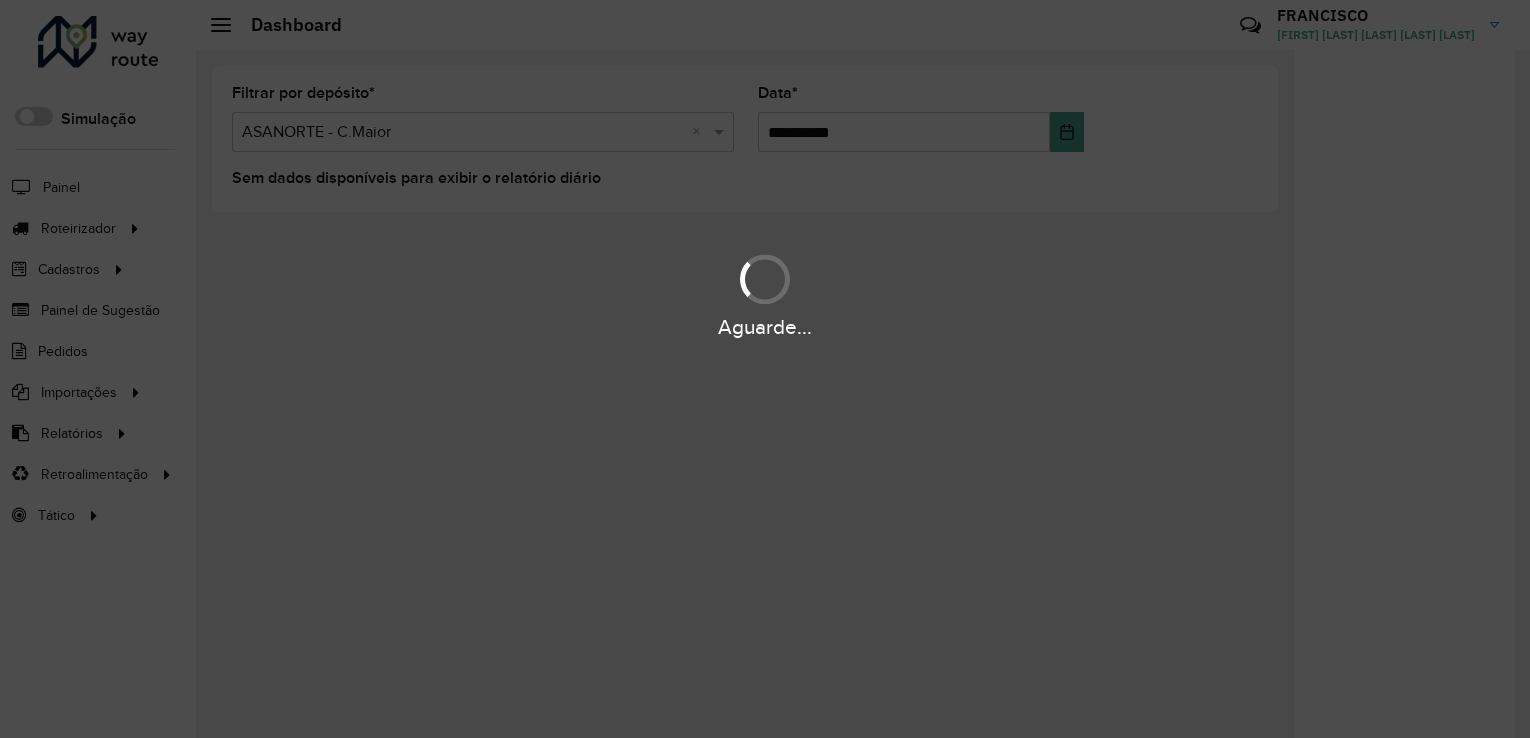 scroll, scrollTop: 0, scrollLeft: 0, axis: both 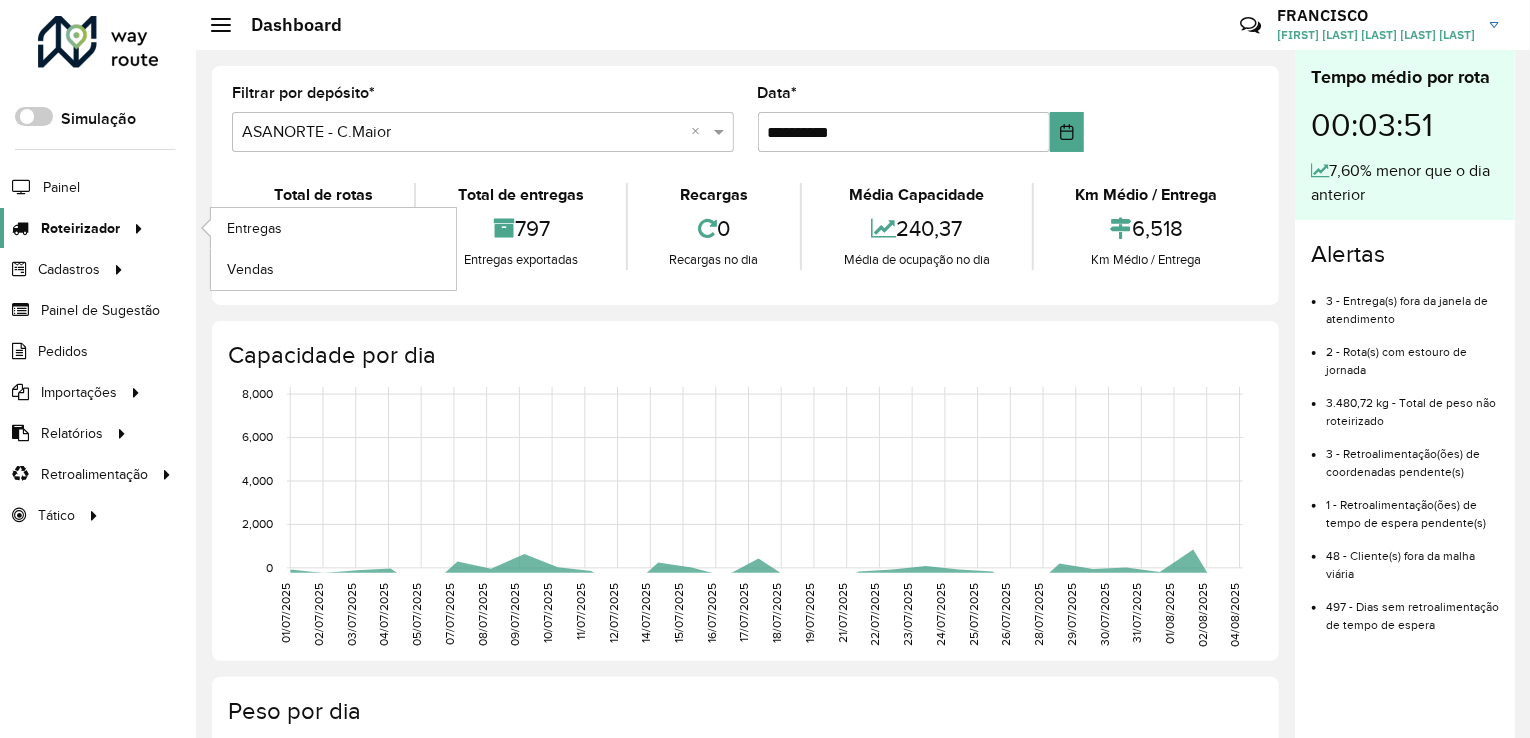click on "Roteirizador" 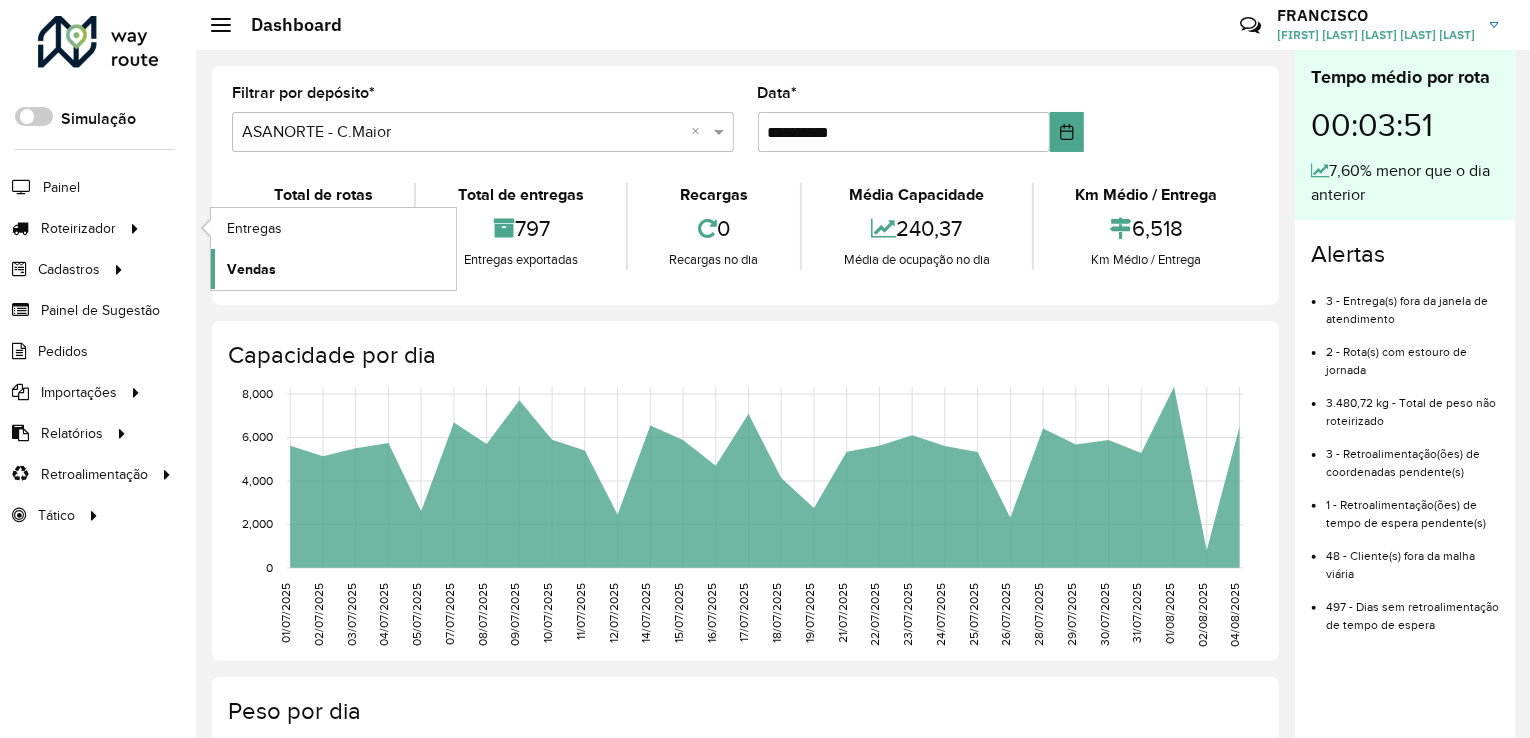 click on "Vendas" 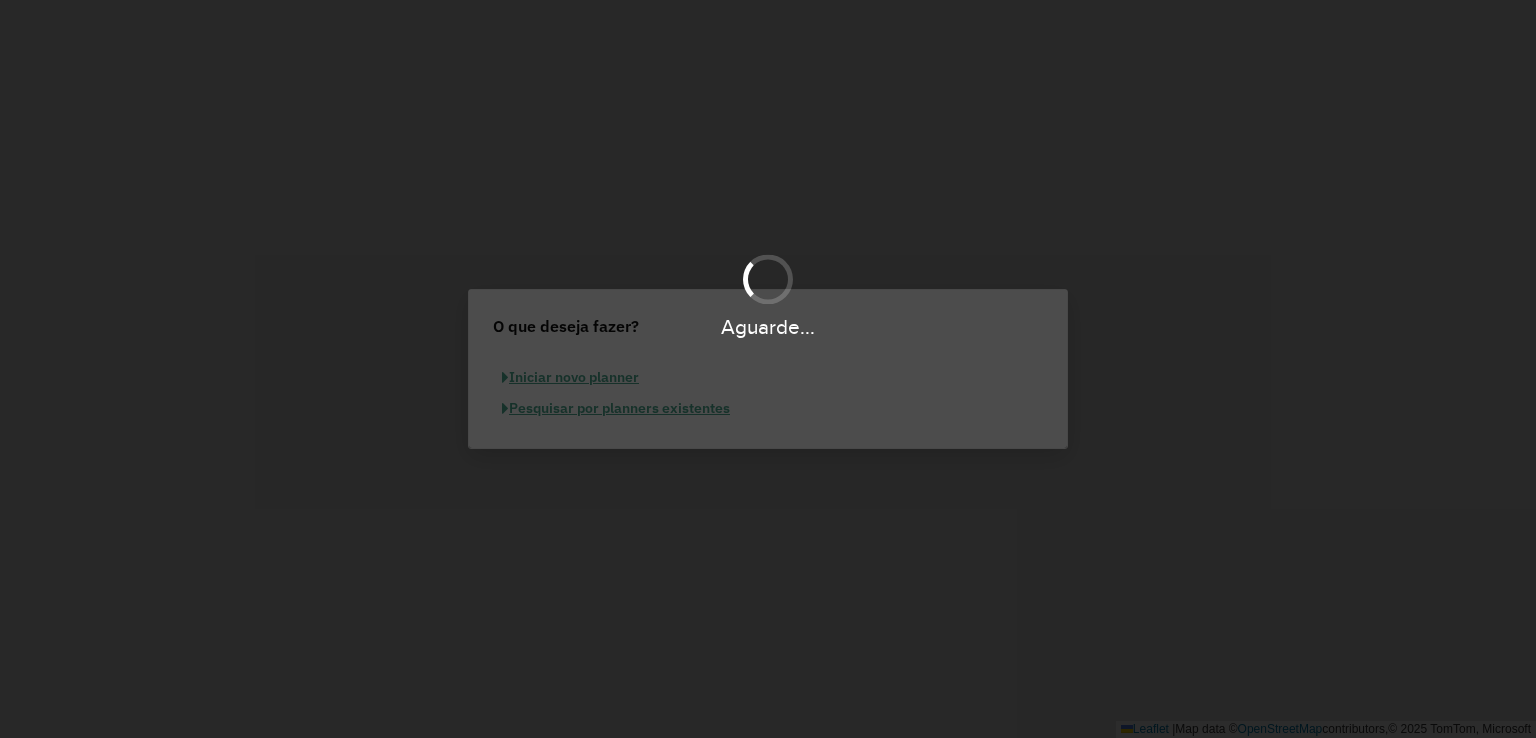 scroll, scrollTop: 0, scrollLeft: 0, axis: both 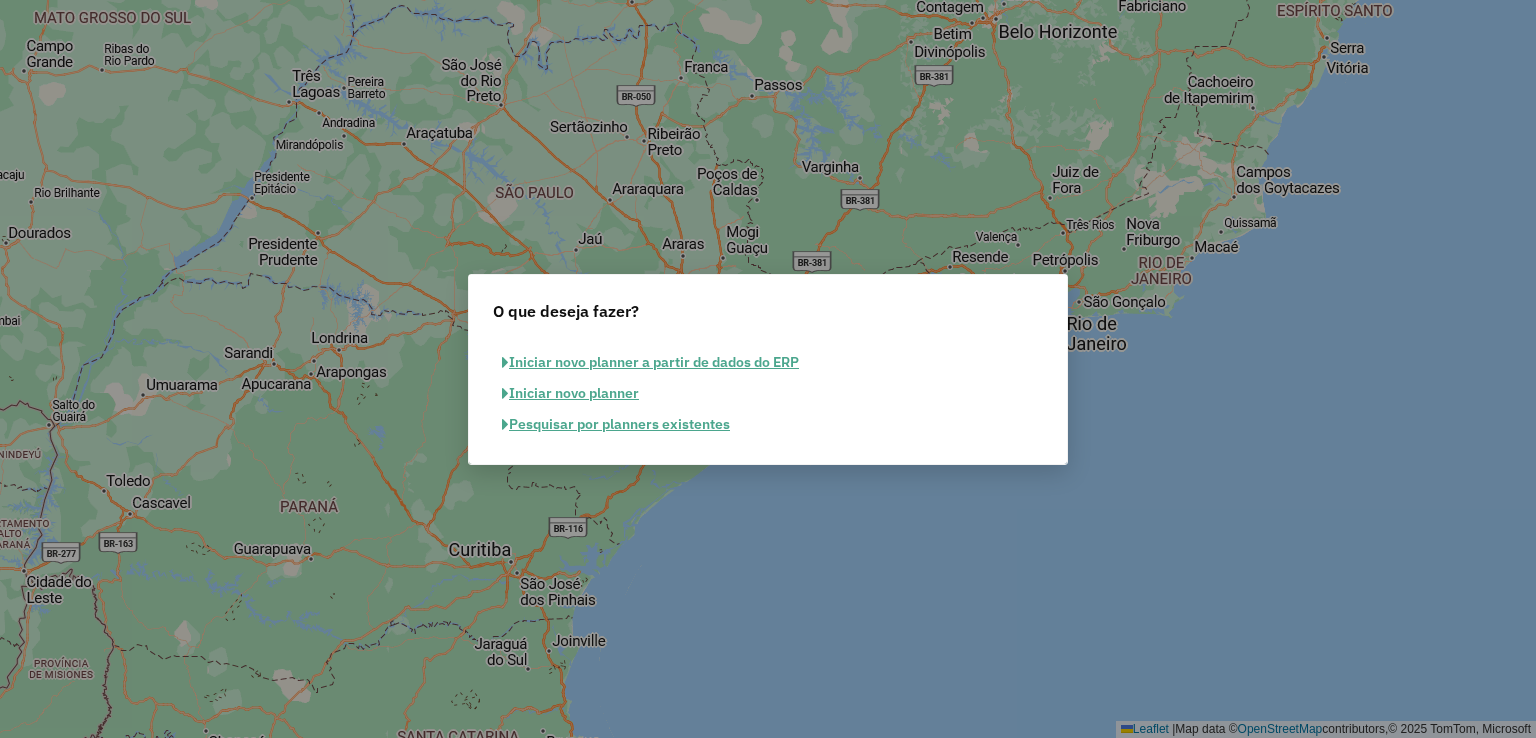 click on "Pesquisar por planners existentes" 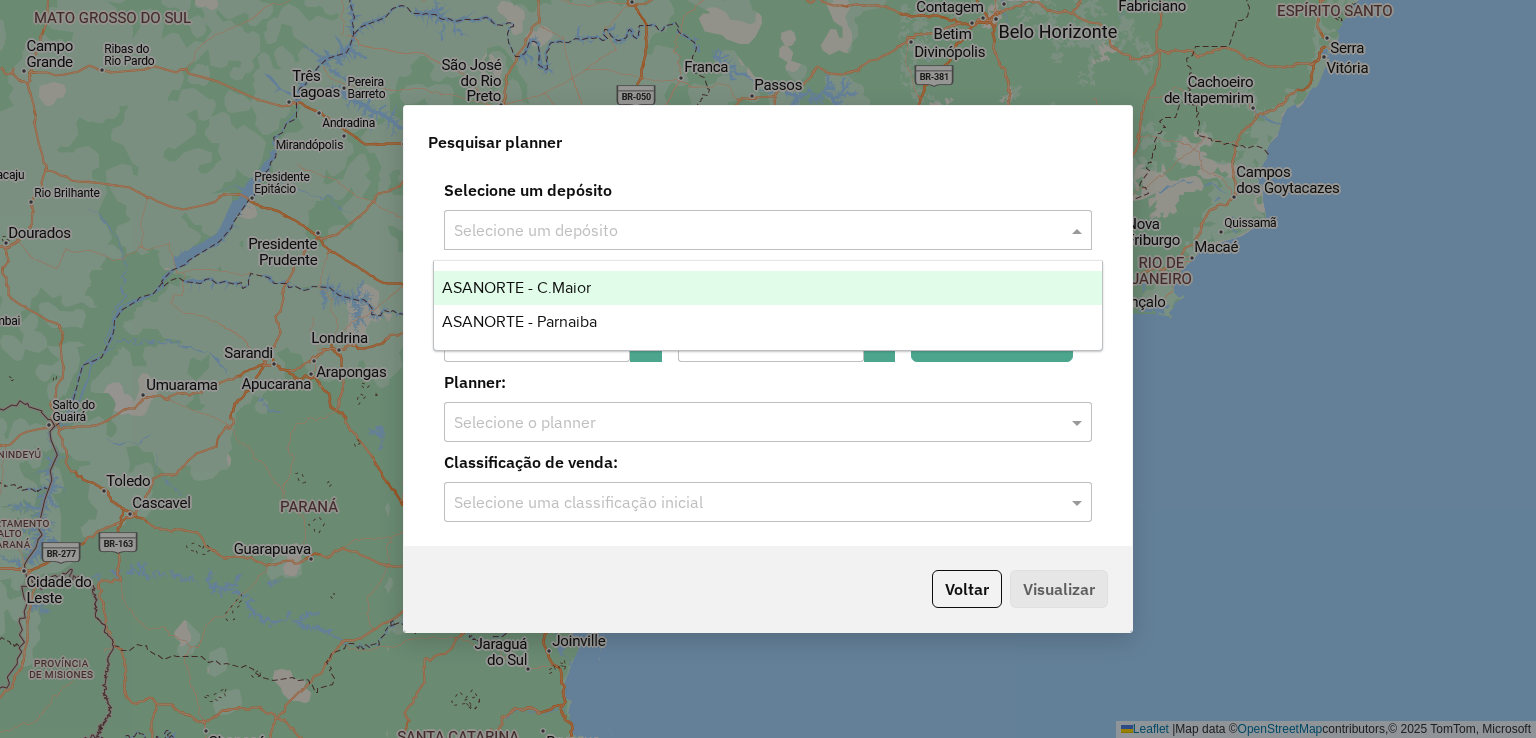 drag, startPoint x: 692, startPoint y: 231, endPoint x: 655, endPoint y: 262, distance: 48.270073 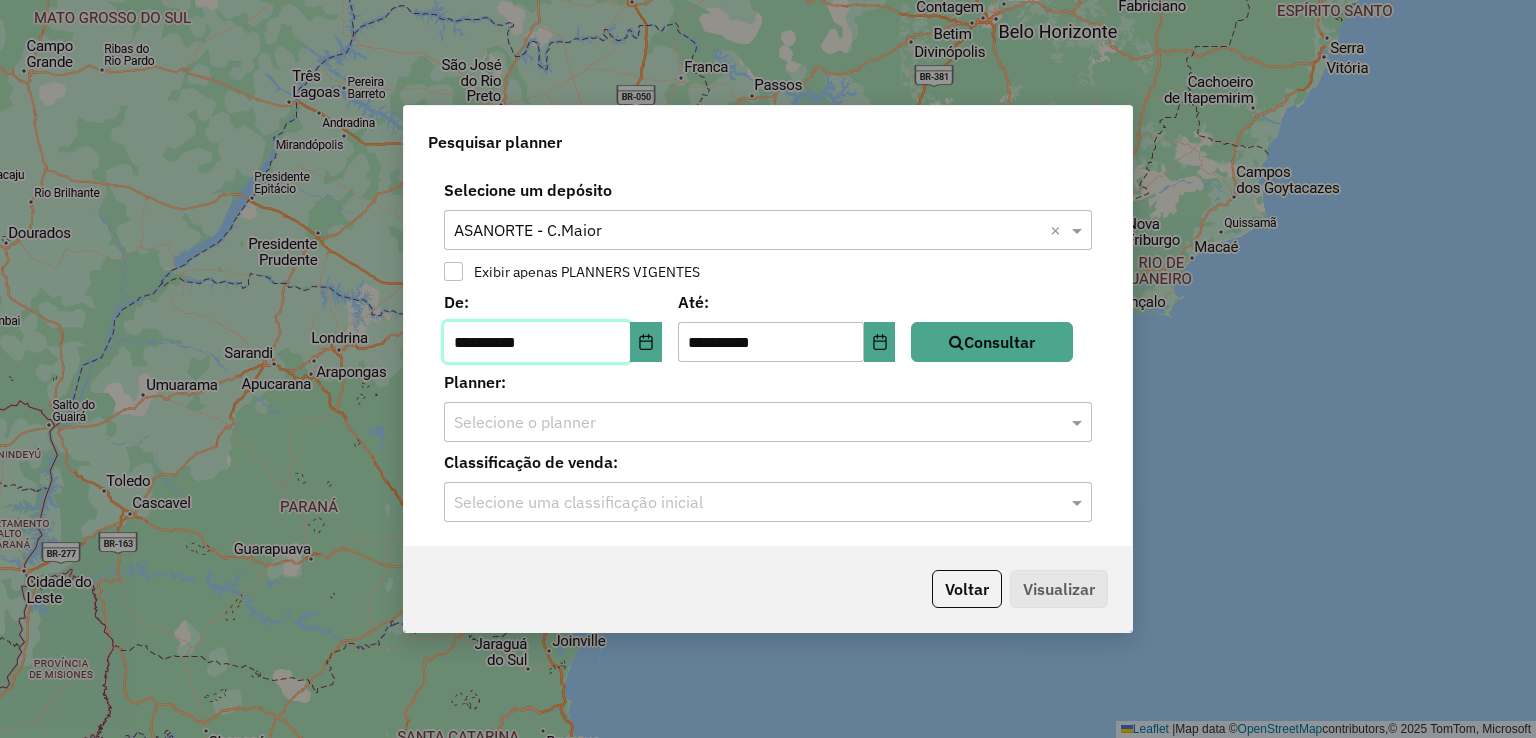 click on "**********" at bounding box center (537, 342) 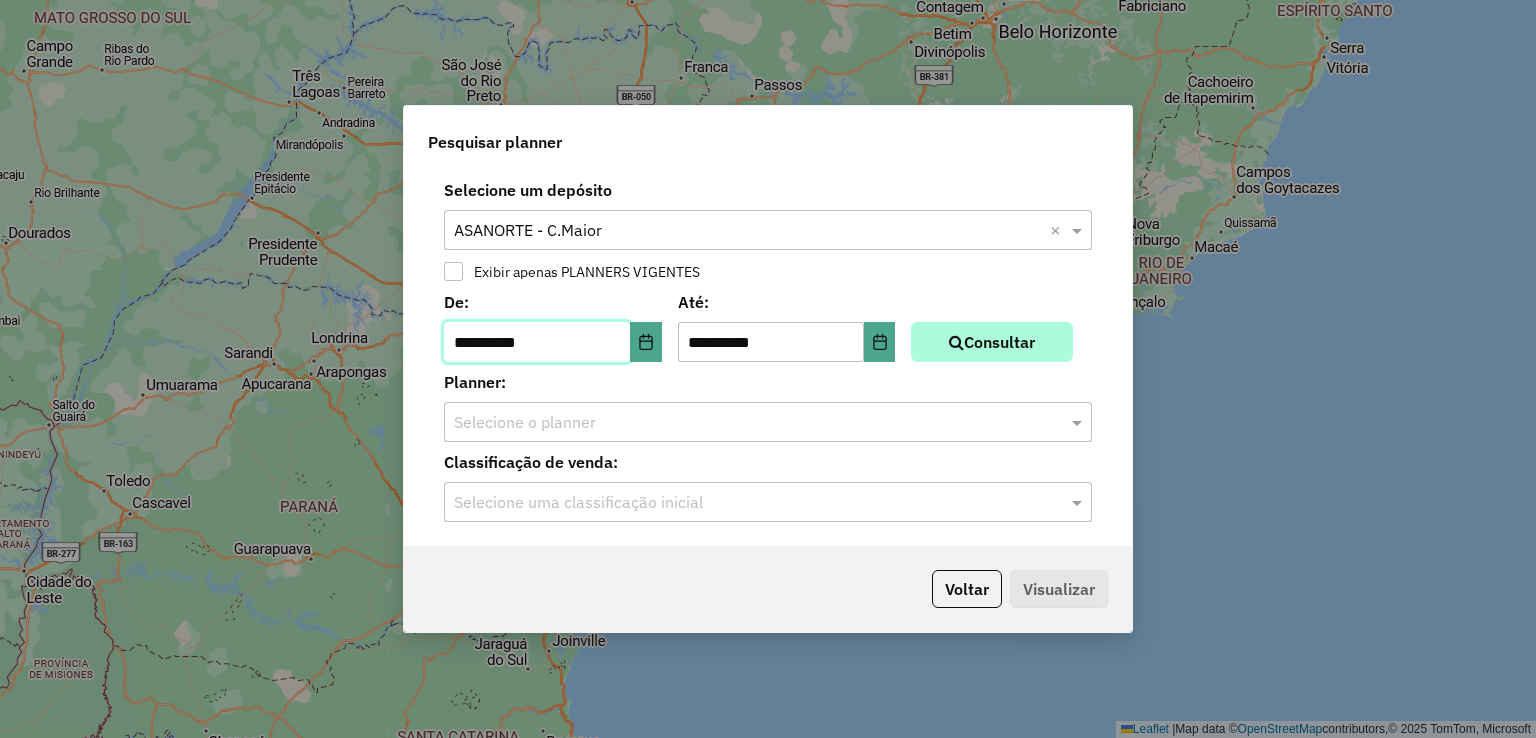 type on "**********" 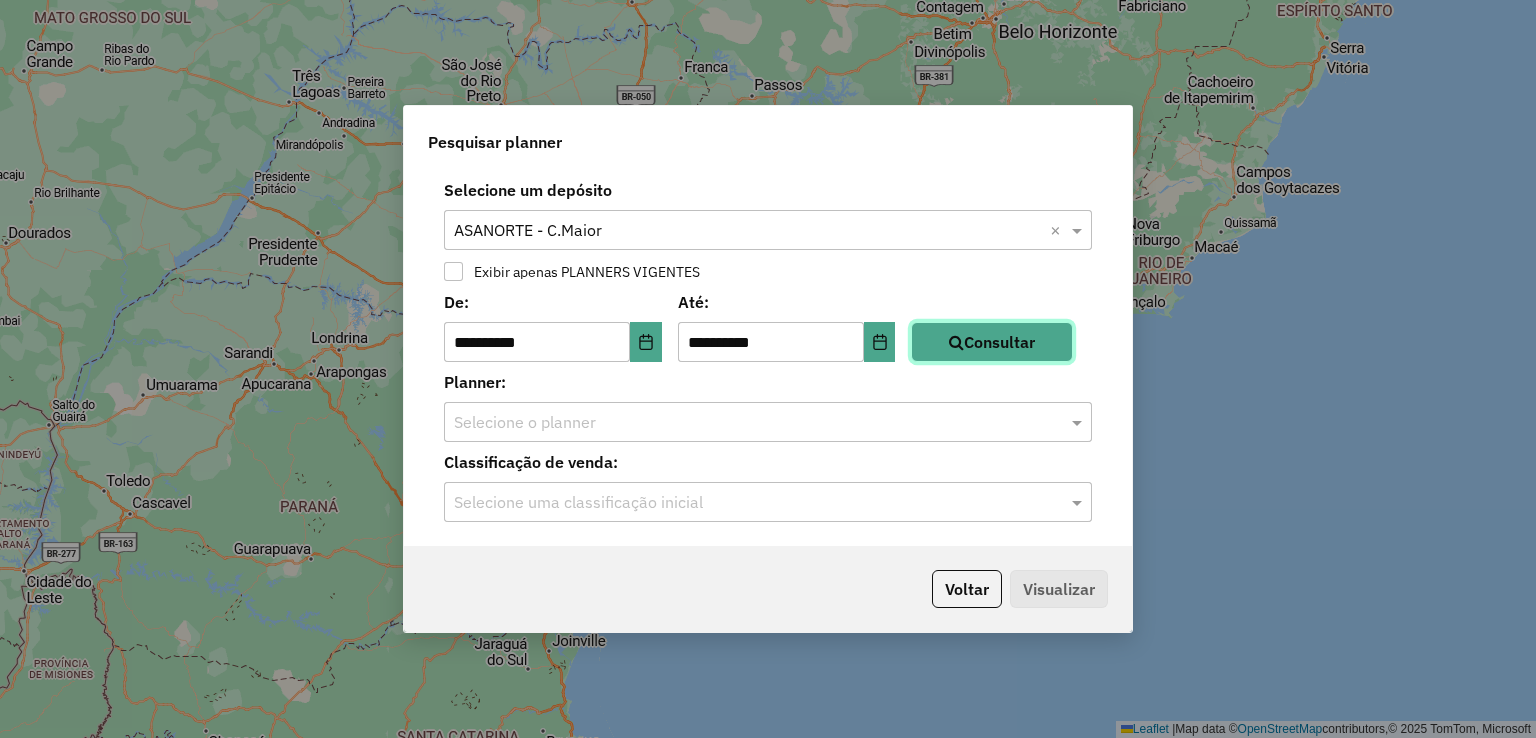 click on "Consultar" 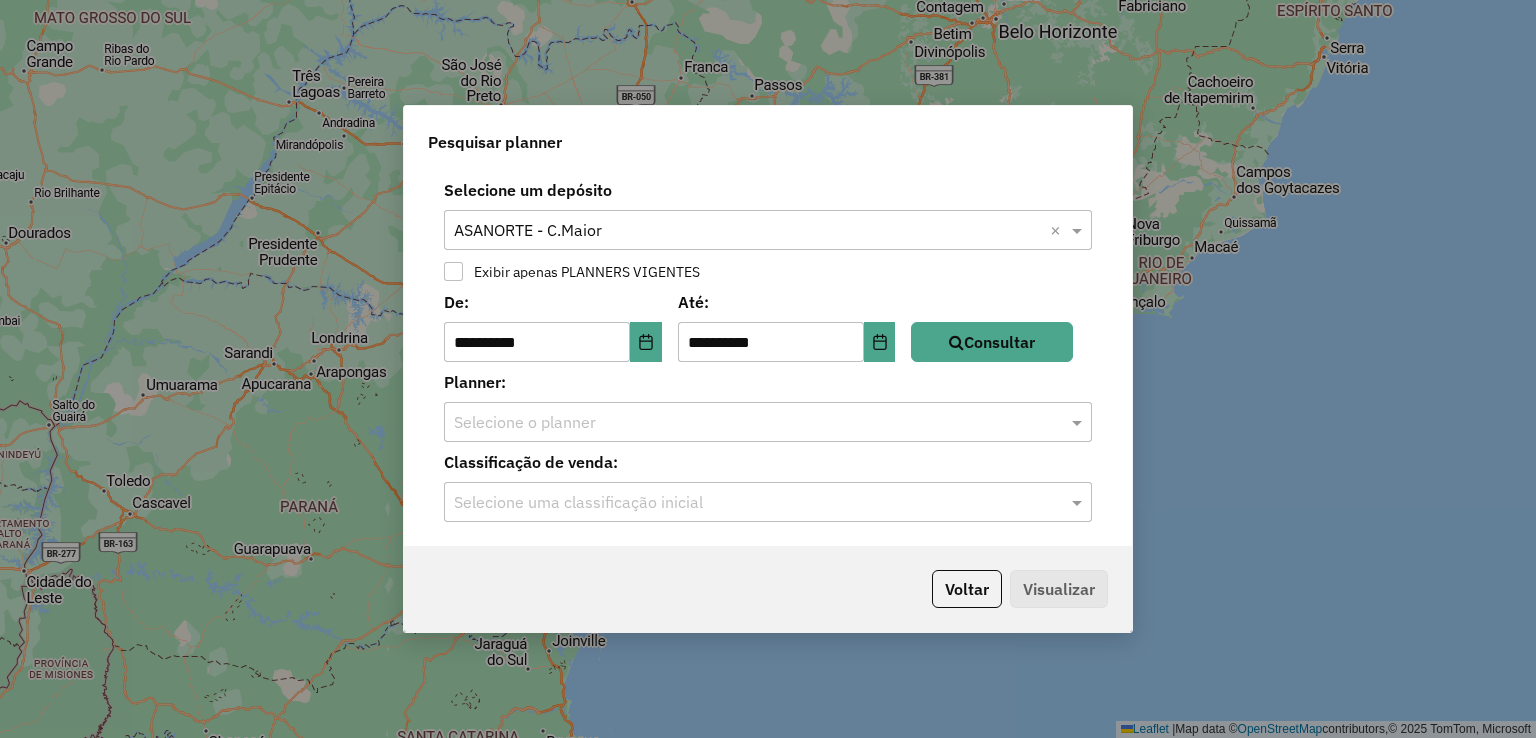 click 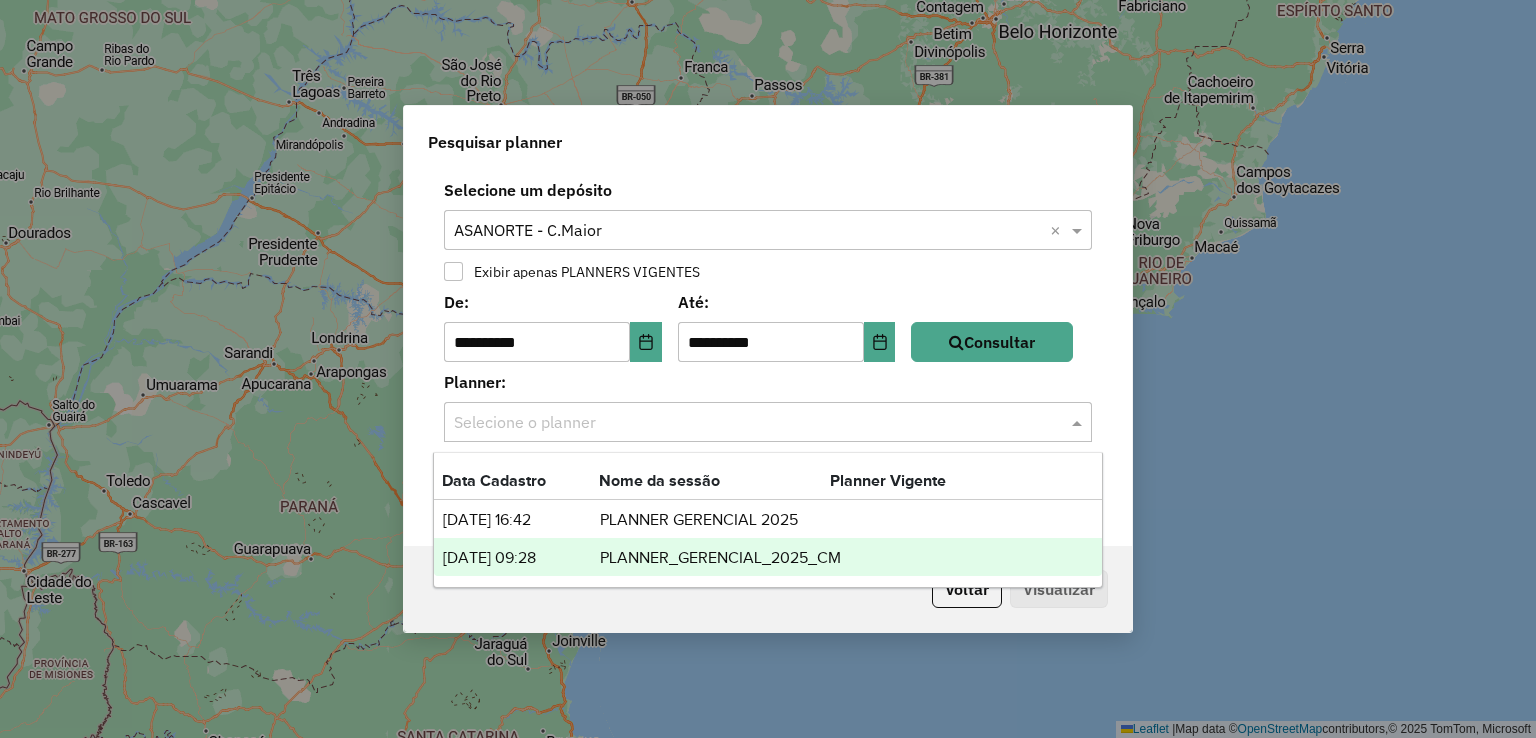 click on "PLANNER_GERENCIAL_2025_CM" at bounding box center (720, 558) 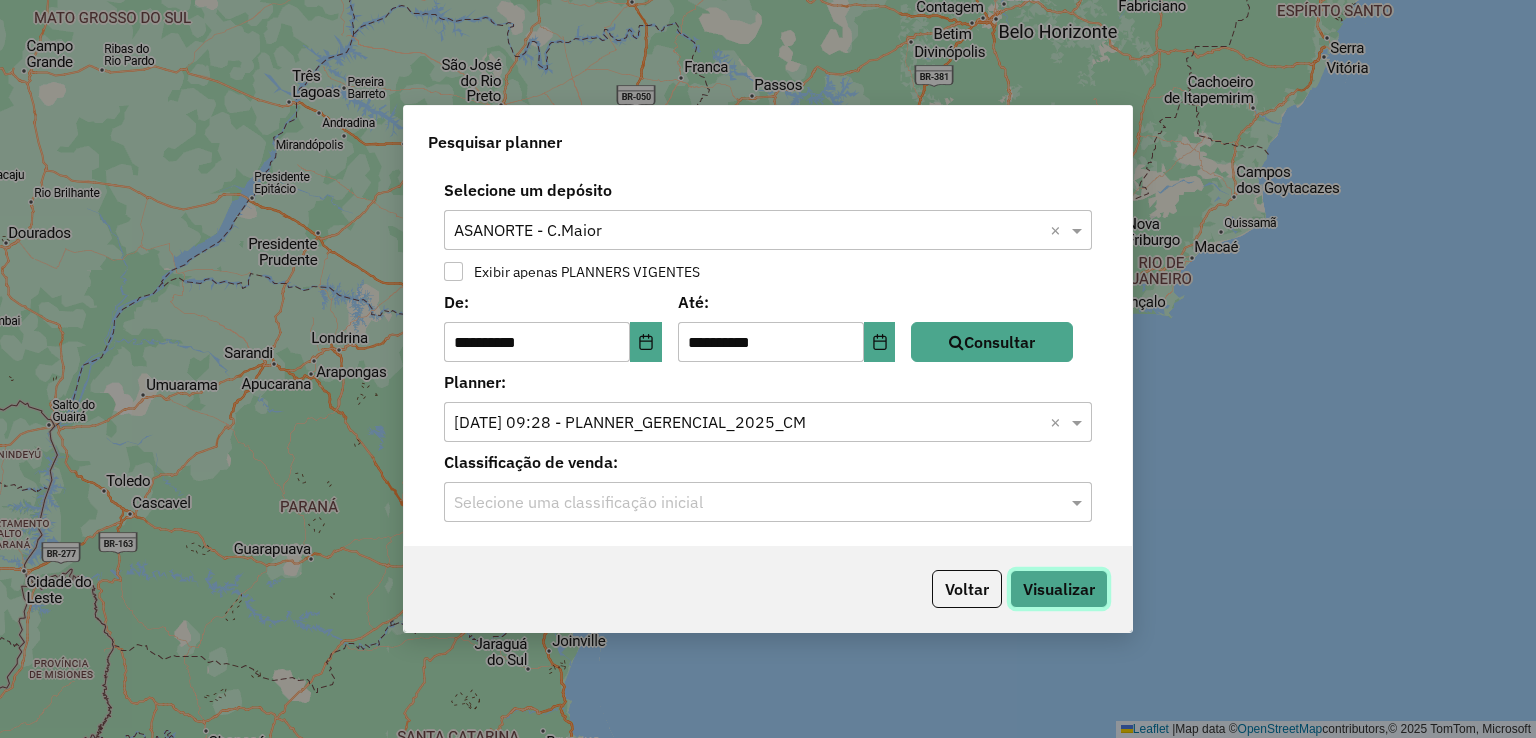drag, startPoint x: 1051, startPoint y: 581, endPoint x: 858, endPoint y: 514, distance: 204.2988 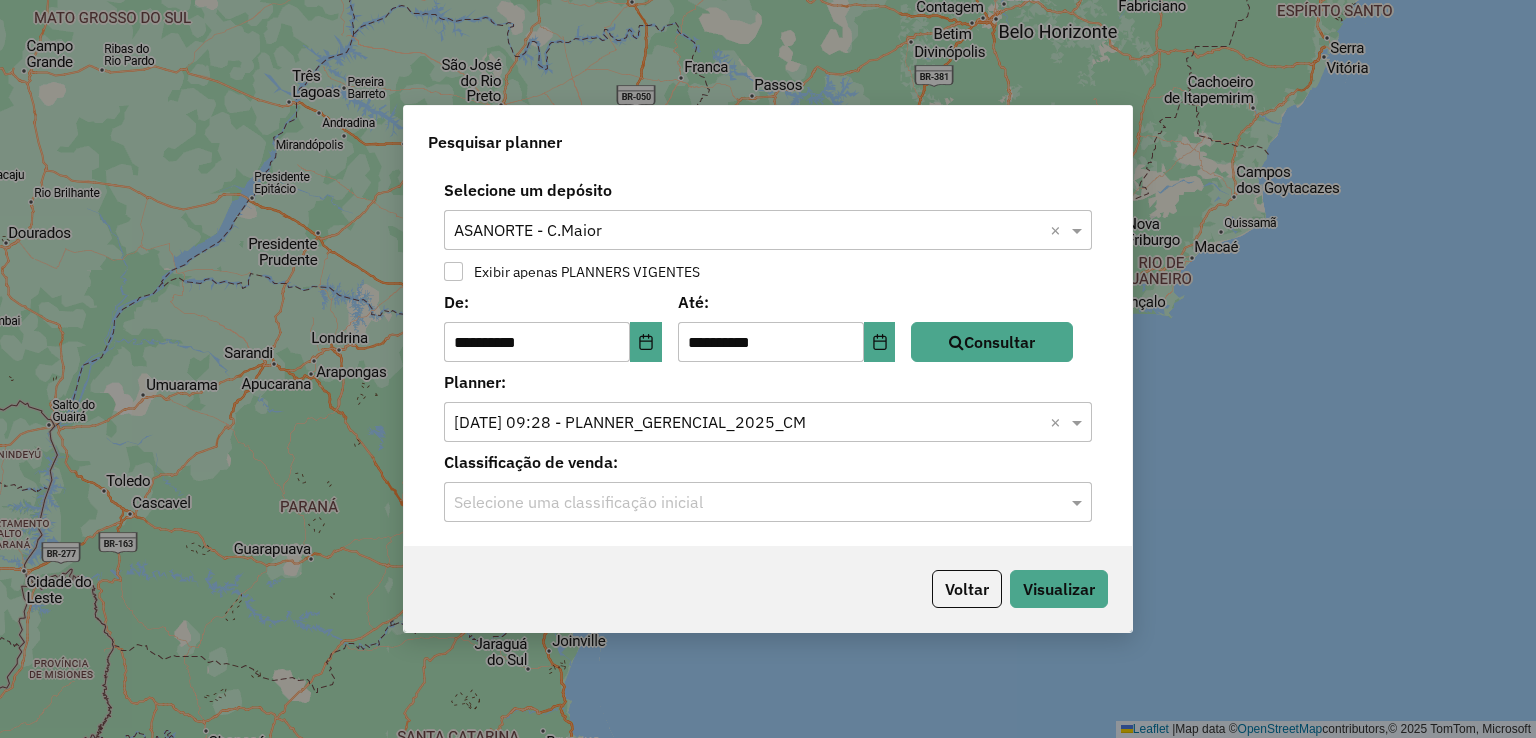 click 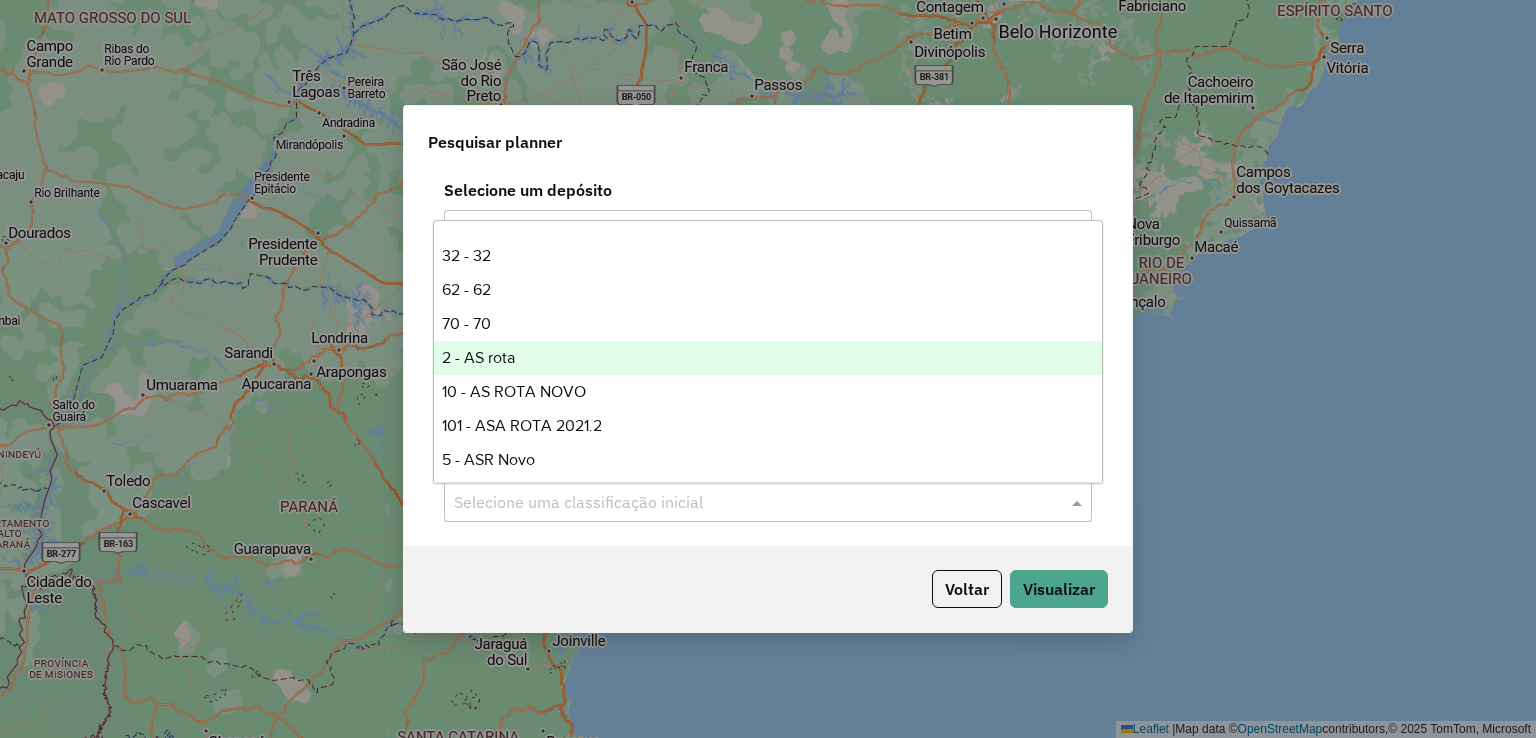 scroll, scrollTop: 0, scrollLeft: 0, axis: both 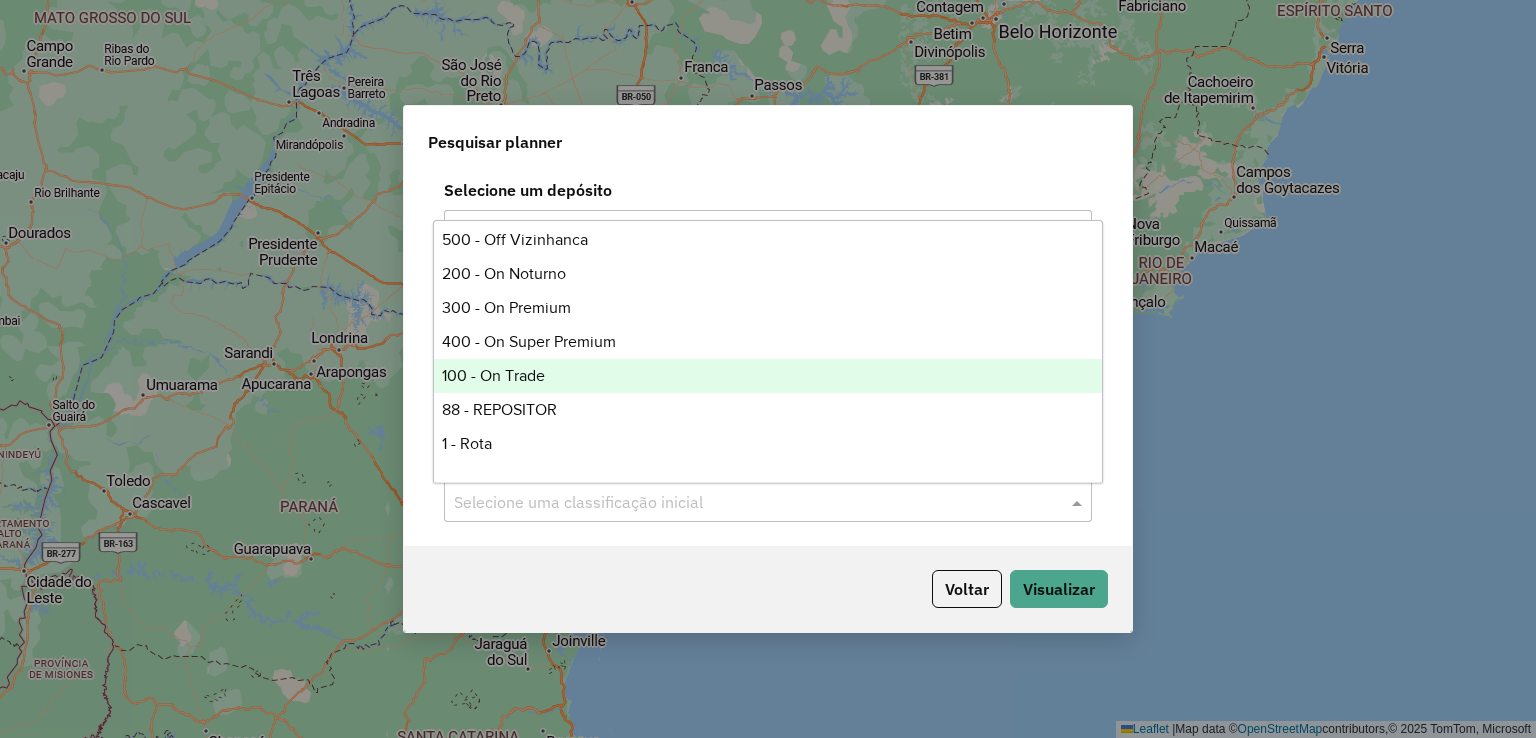 click on "100 - On Trade" at bounding box center [768, 376] 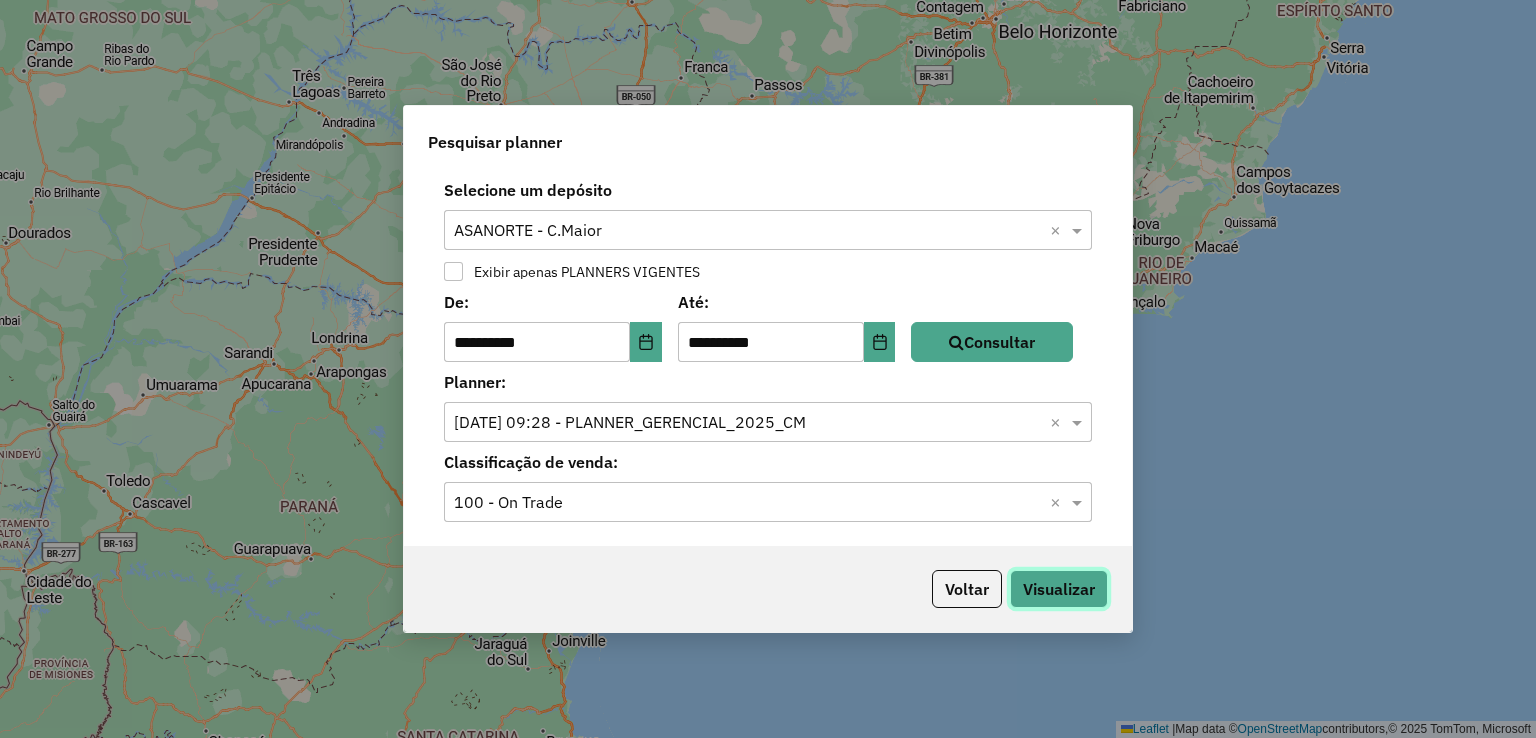 click on "Visualizar" 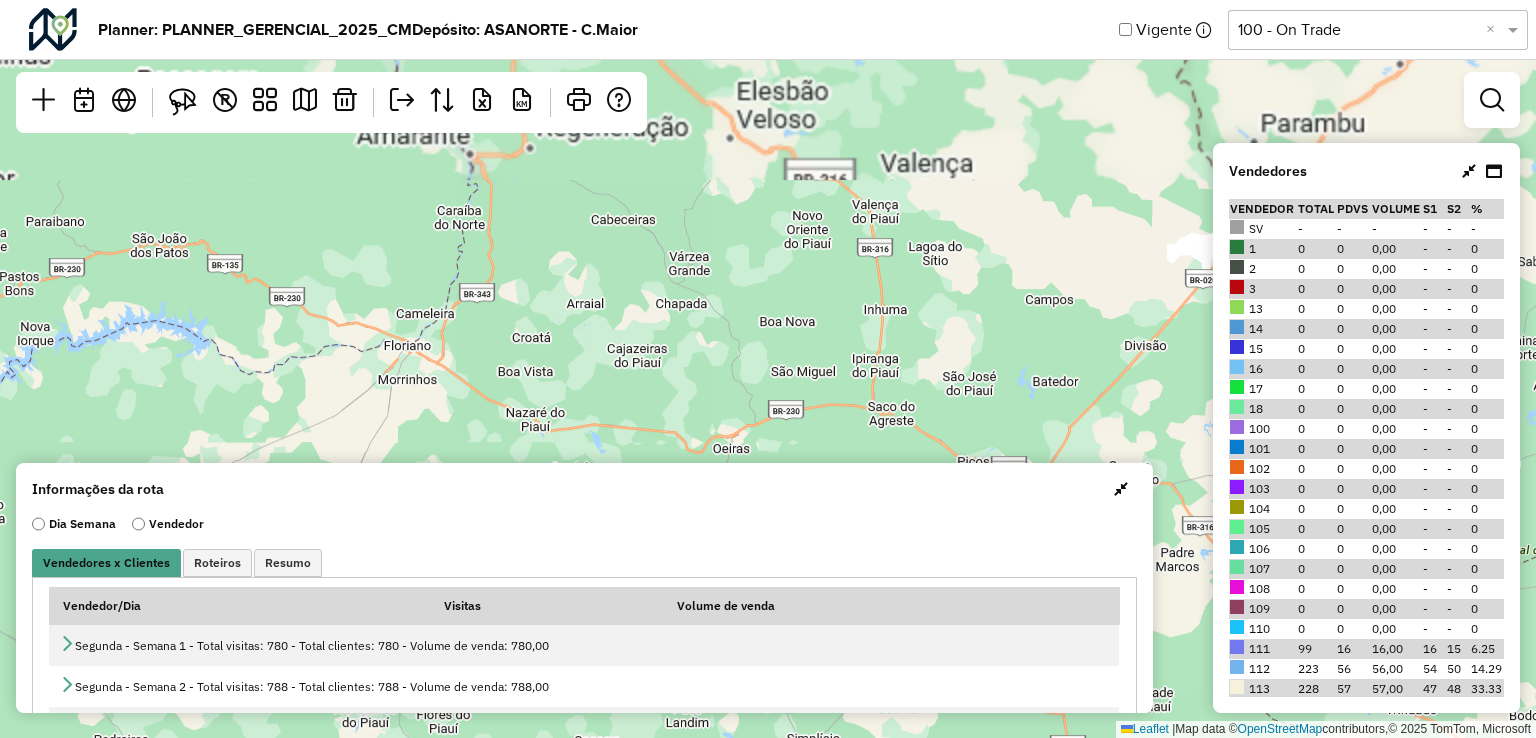 drag, startPoint x: 1069, startPoint y: 232, endPoint x: 1077, endPoint y: 423, distance: 191.16747 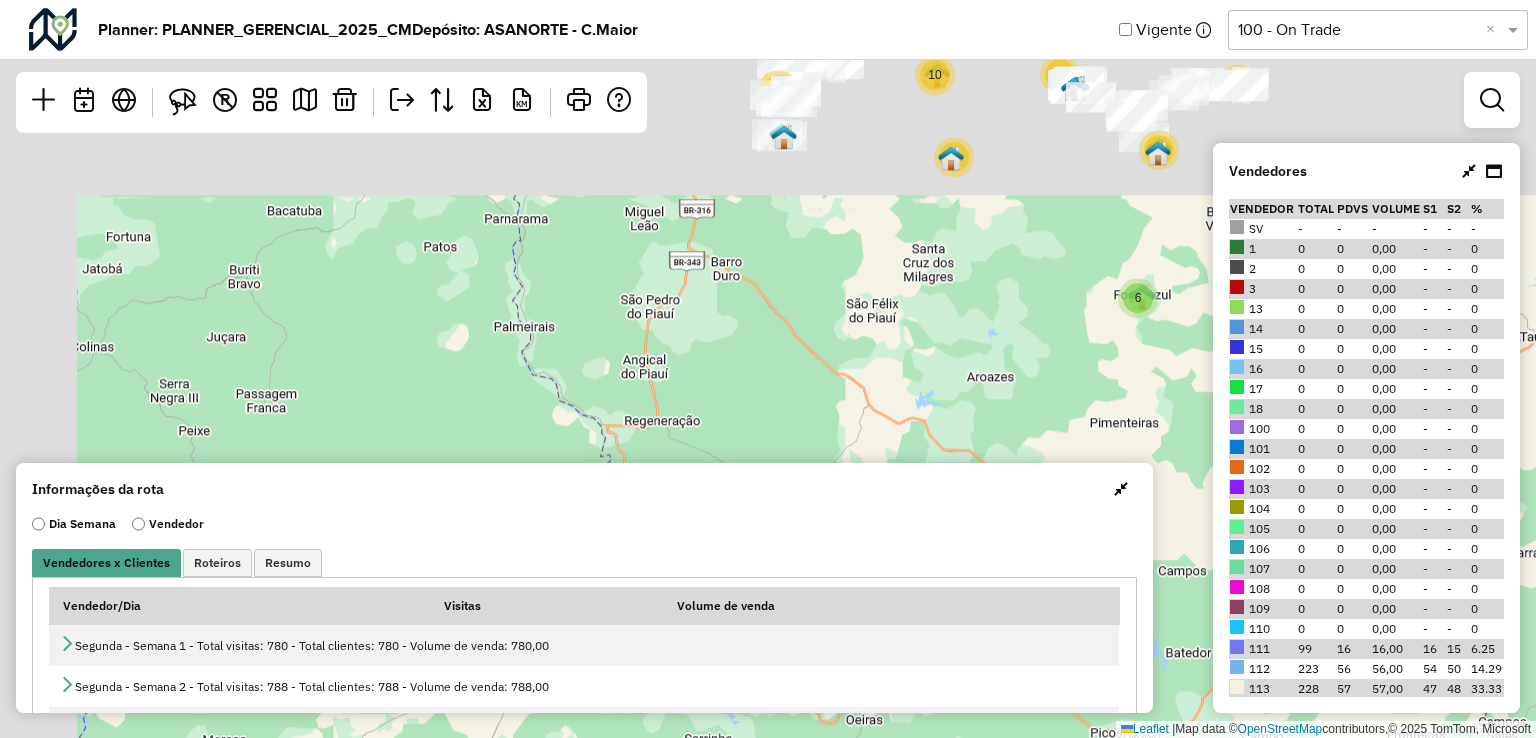 drag, startPoint x: 852, startPoint y: 202, endPoint x: 880, endPoint y: 384, distance: 184.14125 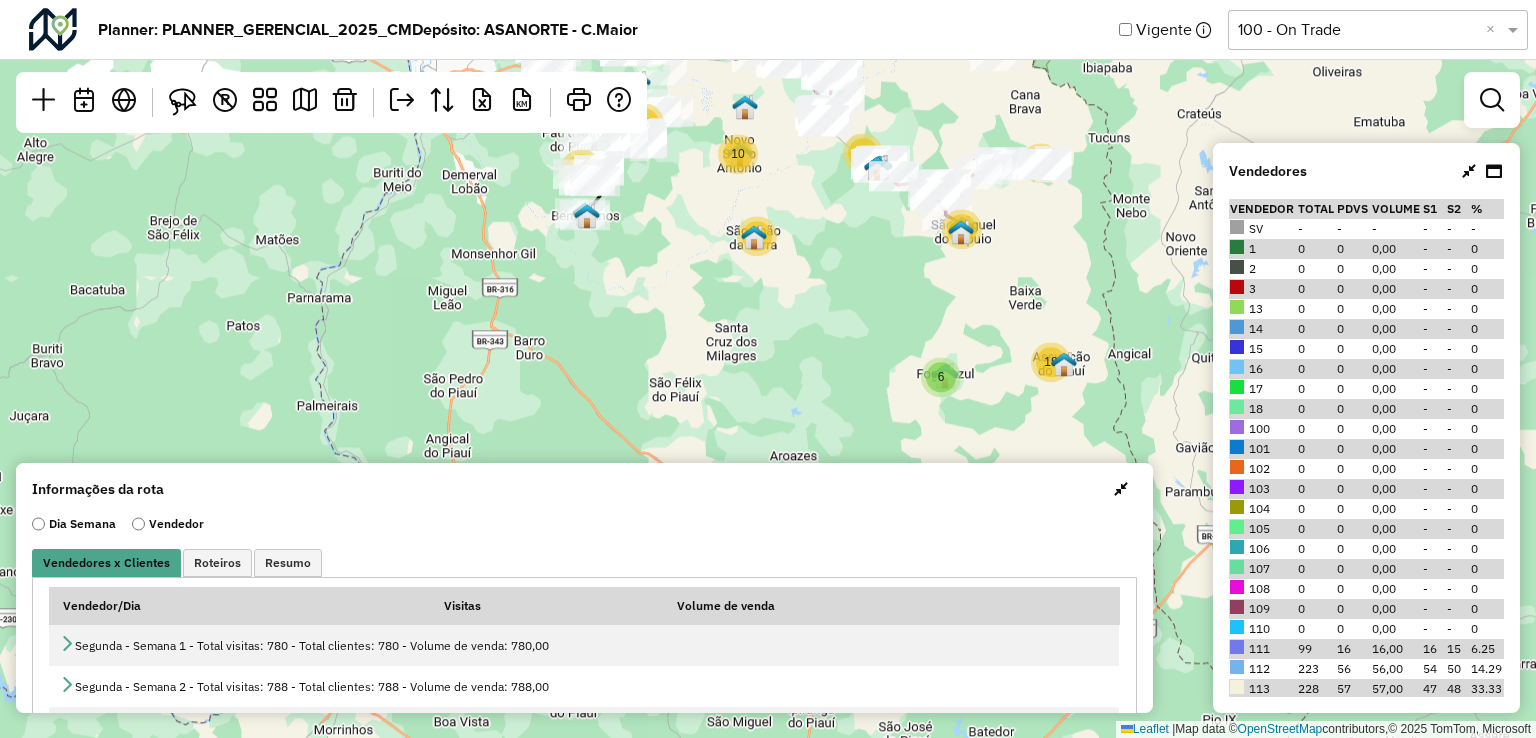 drag, startPoint x: 951, startPoint y: 264, endPoint x: 799, endPoint y: 325, distance: 163.78339 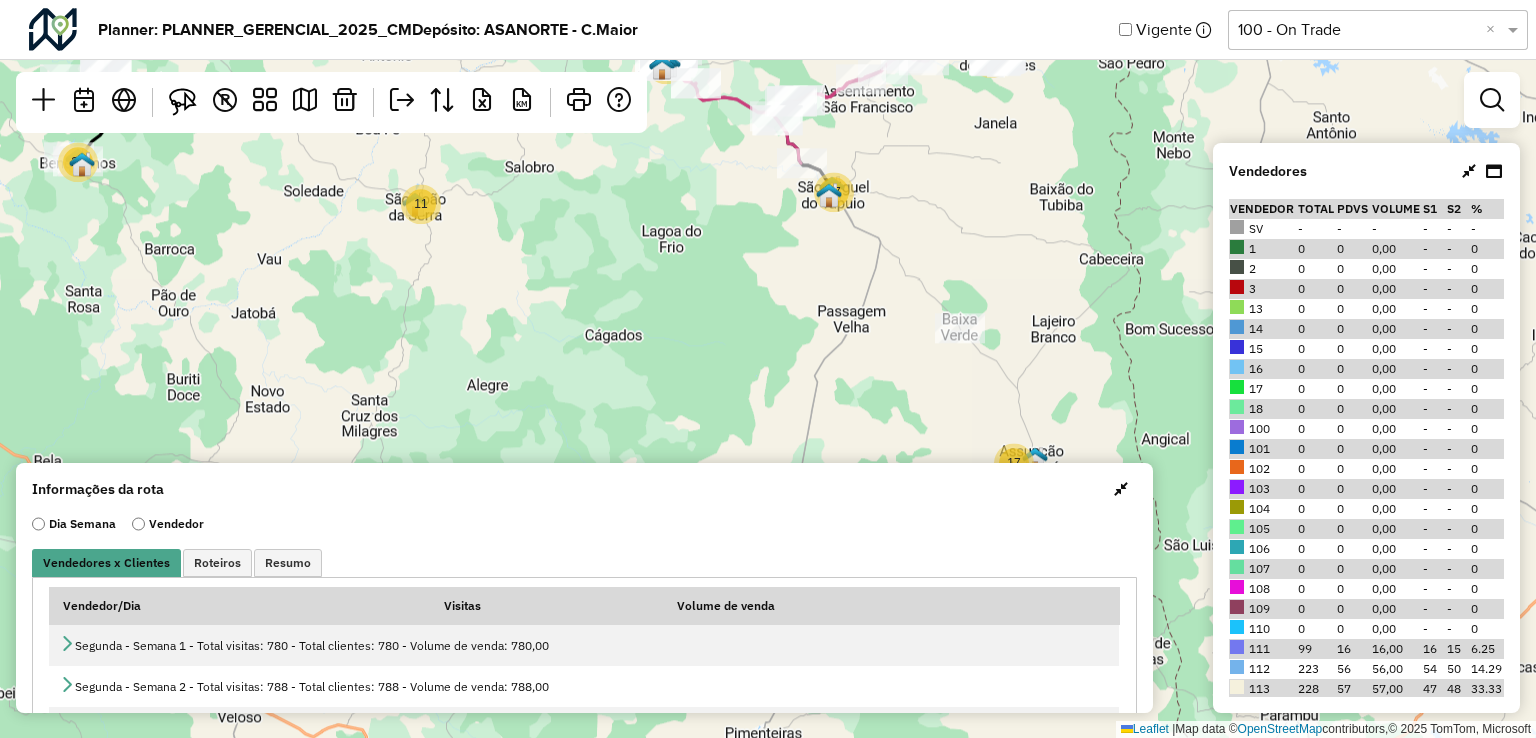 drag, startPoint x: 879, startPoint y: 201, endPoint x: 846, endPoint y: 259, distance: 66.730804 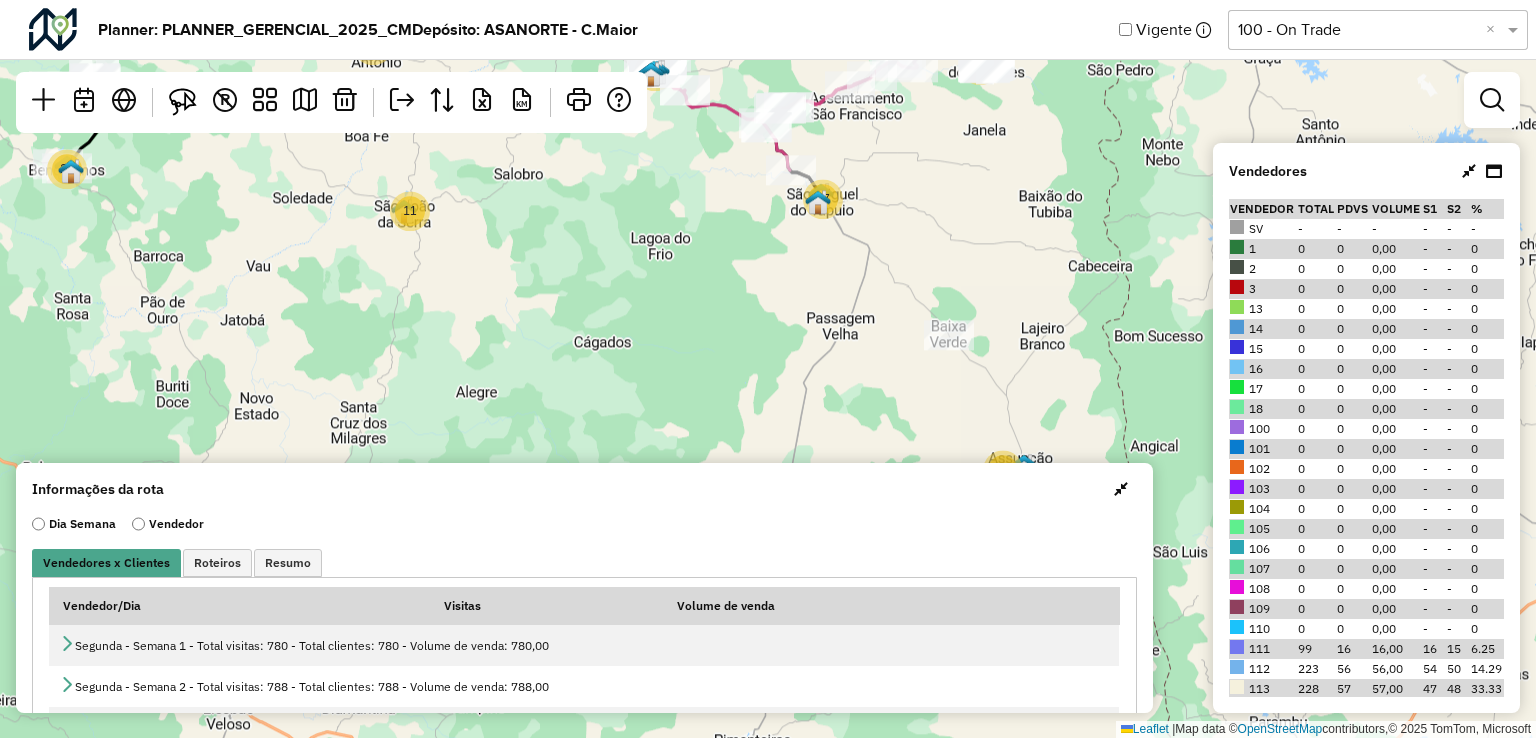 click at bounding box center [1469, 171] 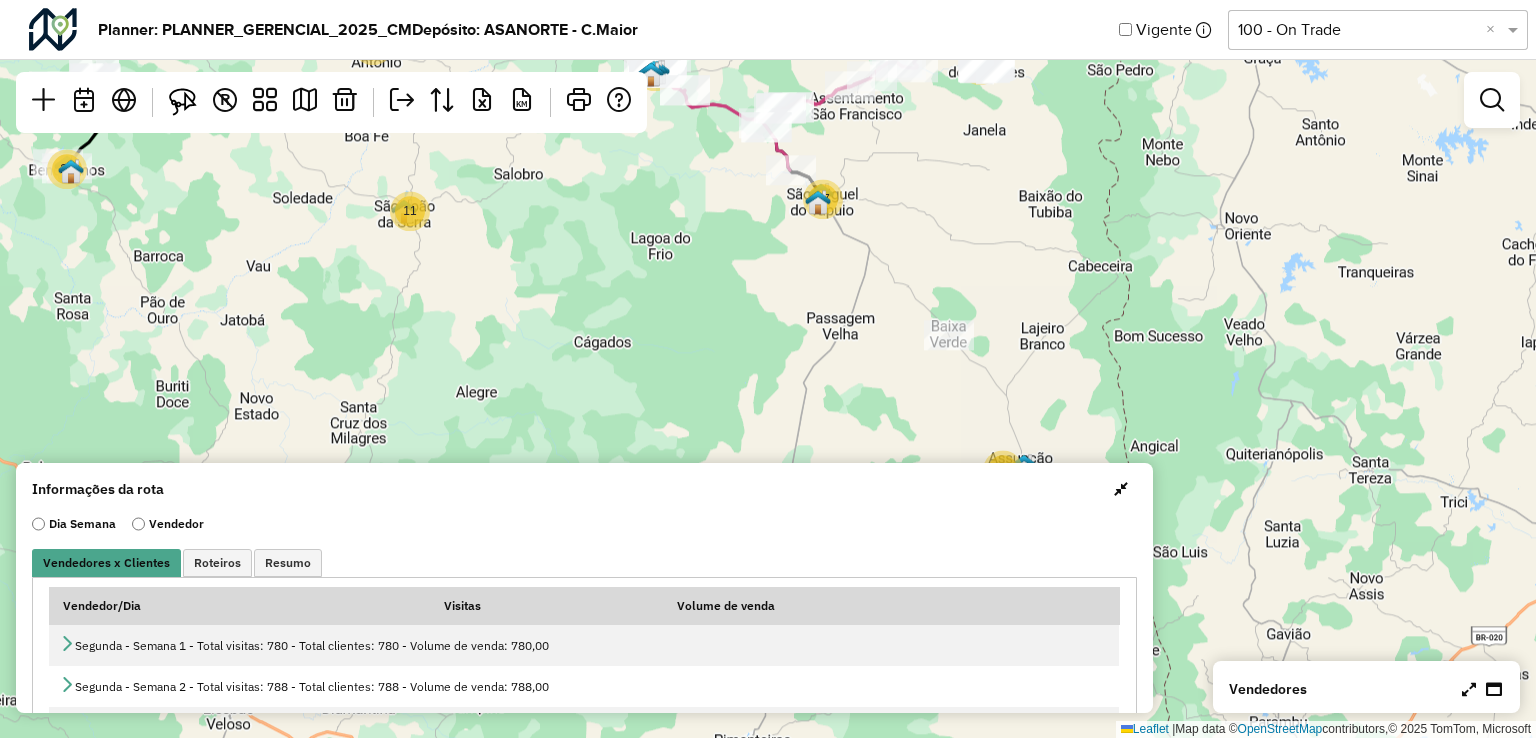 click at bounding box center (1121, 489) 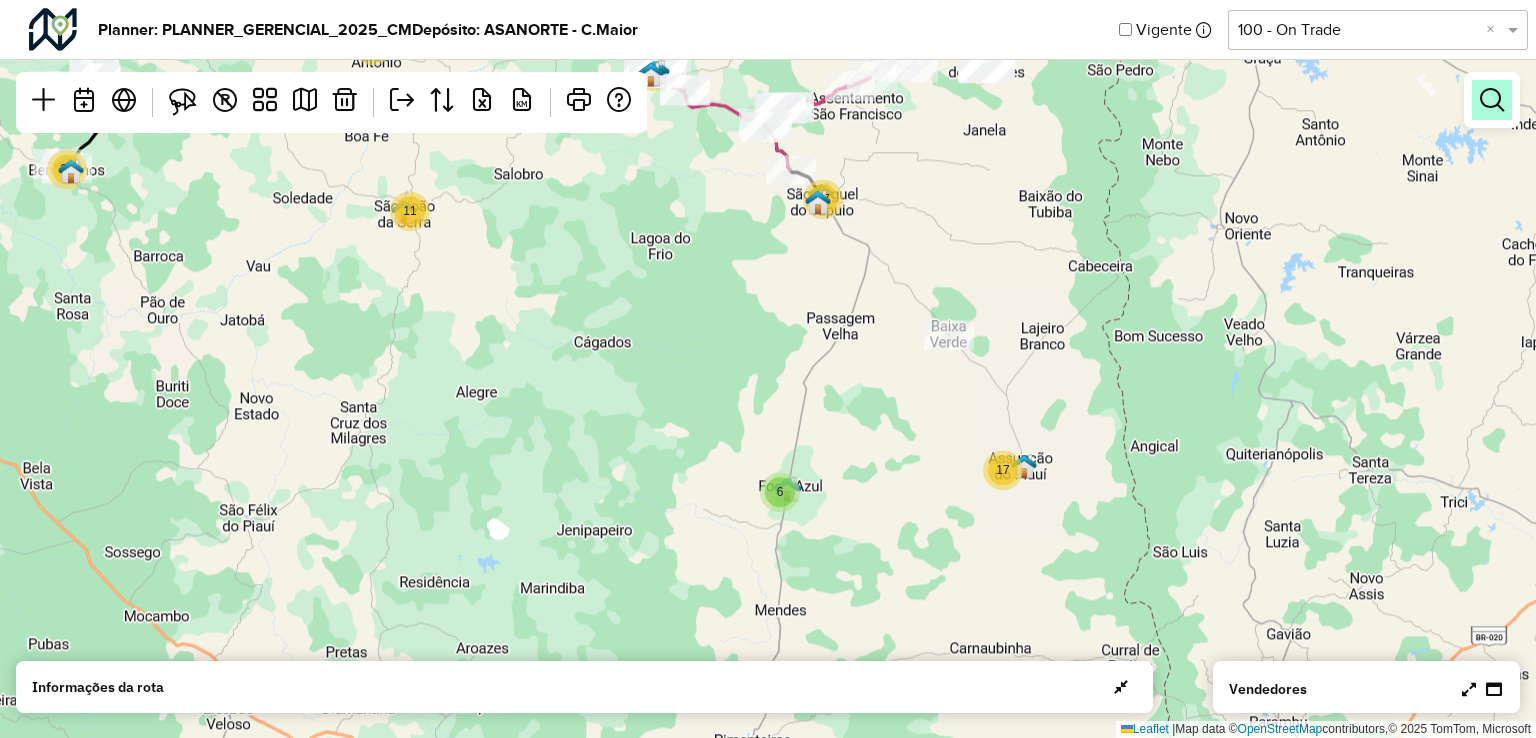 click at bounding box center [1492, 100] 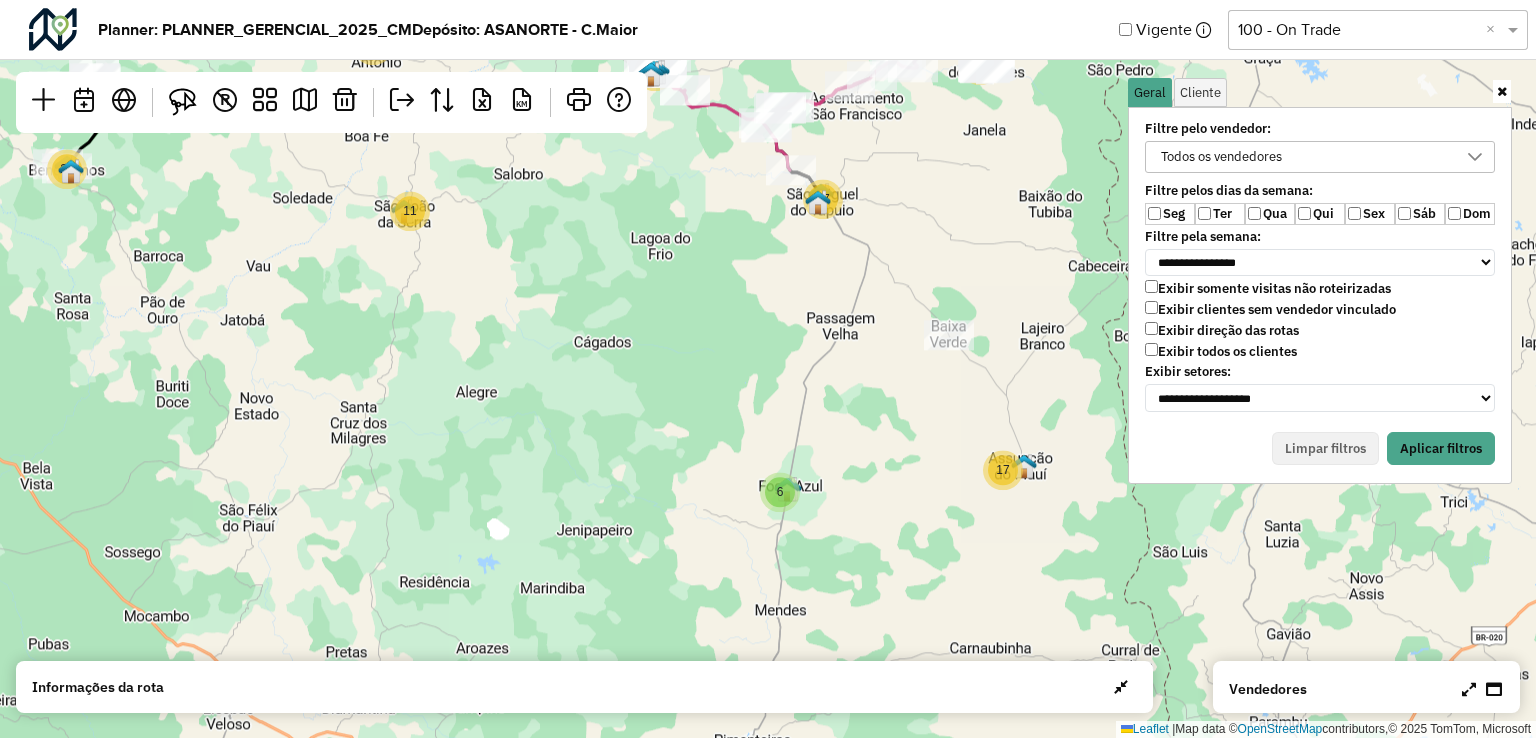 drag, startPoint x: 1361, startPoint y: 215, endPoint x: 1382, endPoint y: 213, distance: 21.095022 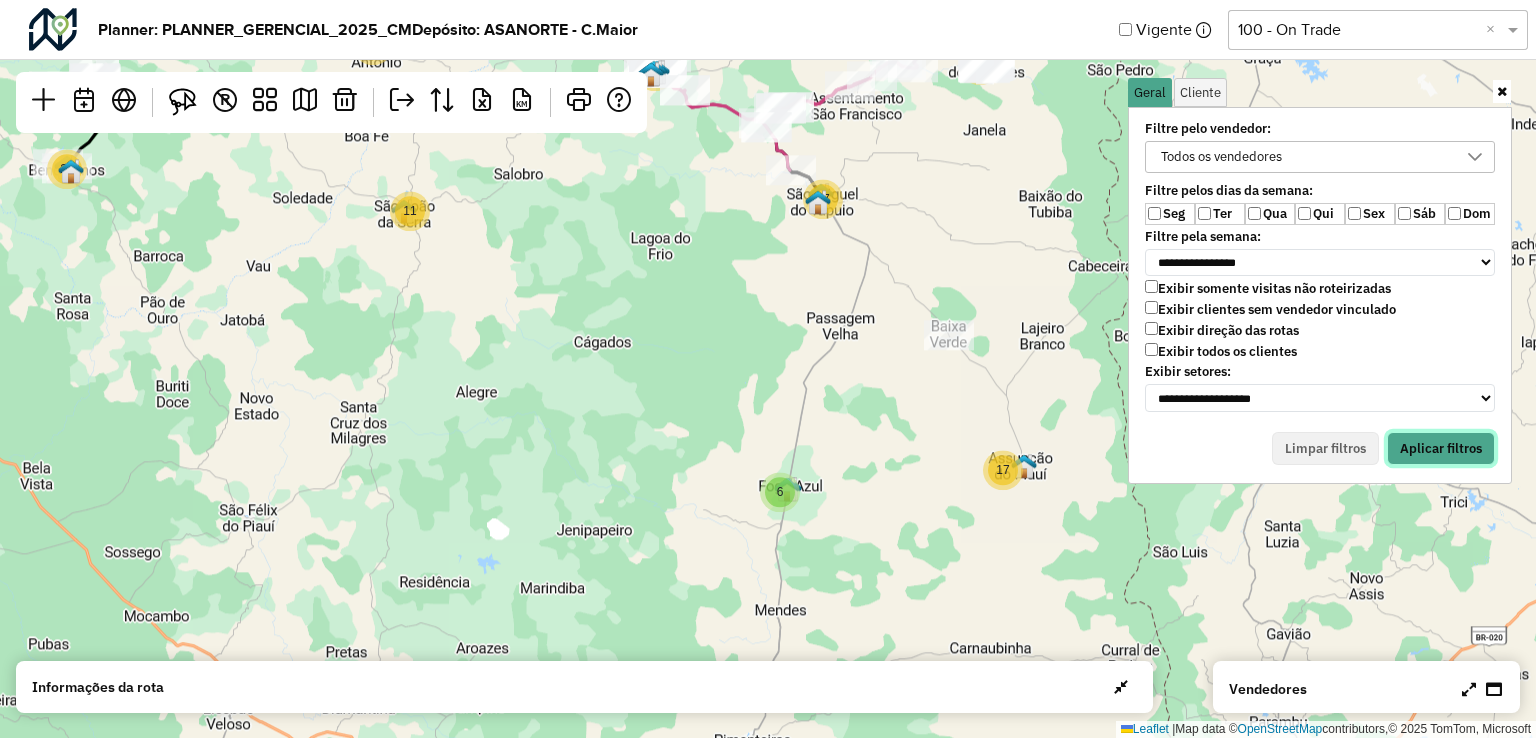 click on "Aplicar filtros" at bounding box center (1441, 449) 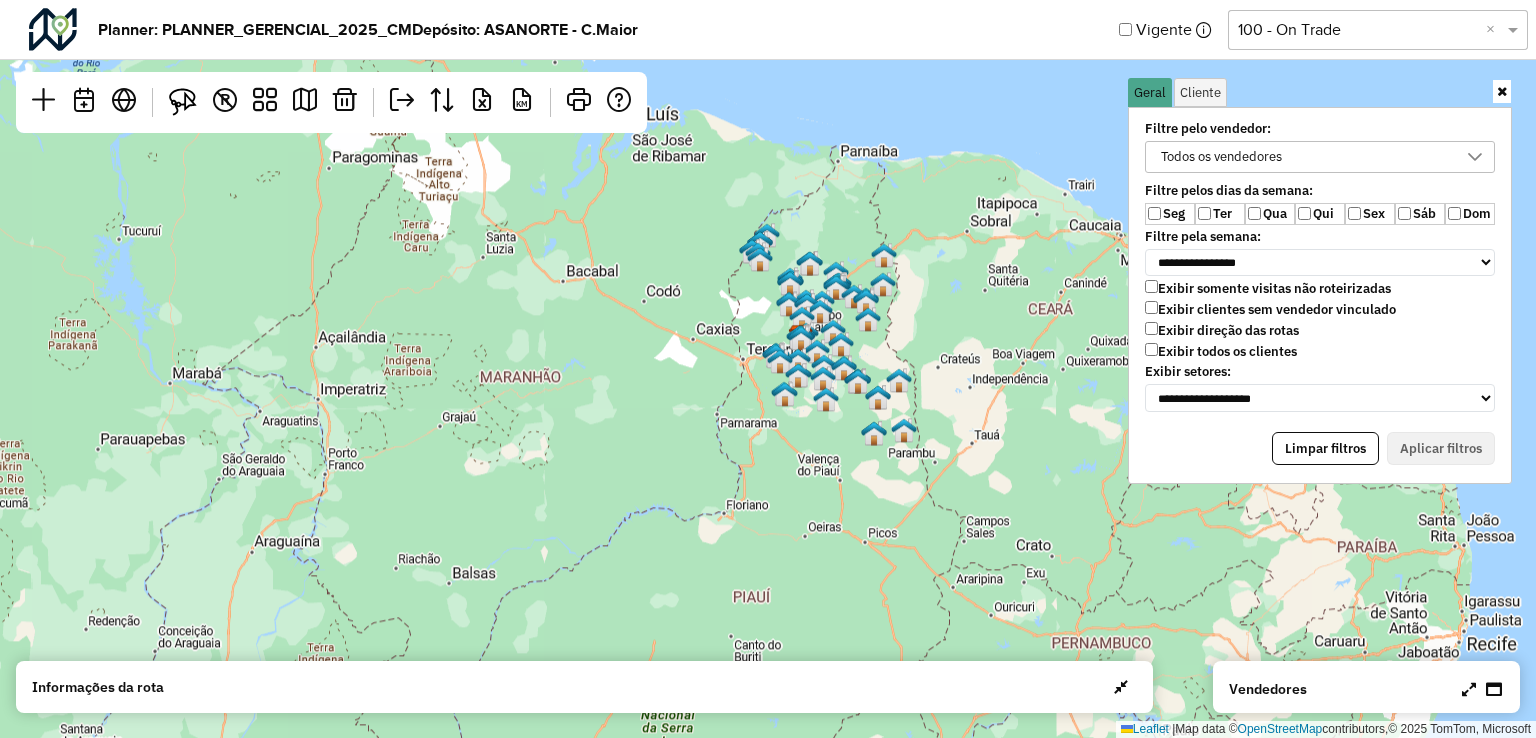 click on "Todos os vendedores" at bounding box center [1221, 157] 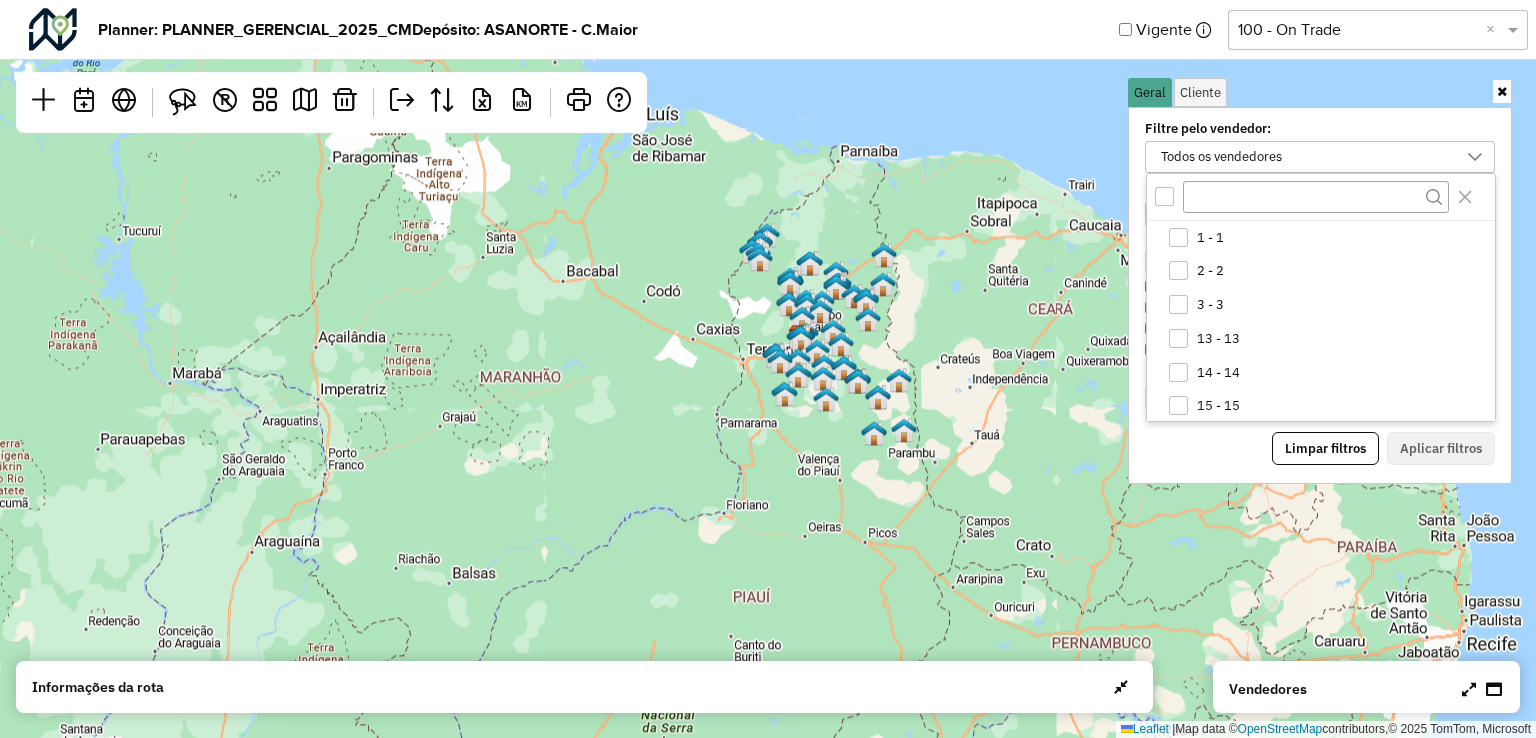 click at bounding box center (1164, 196) 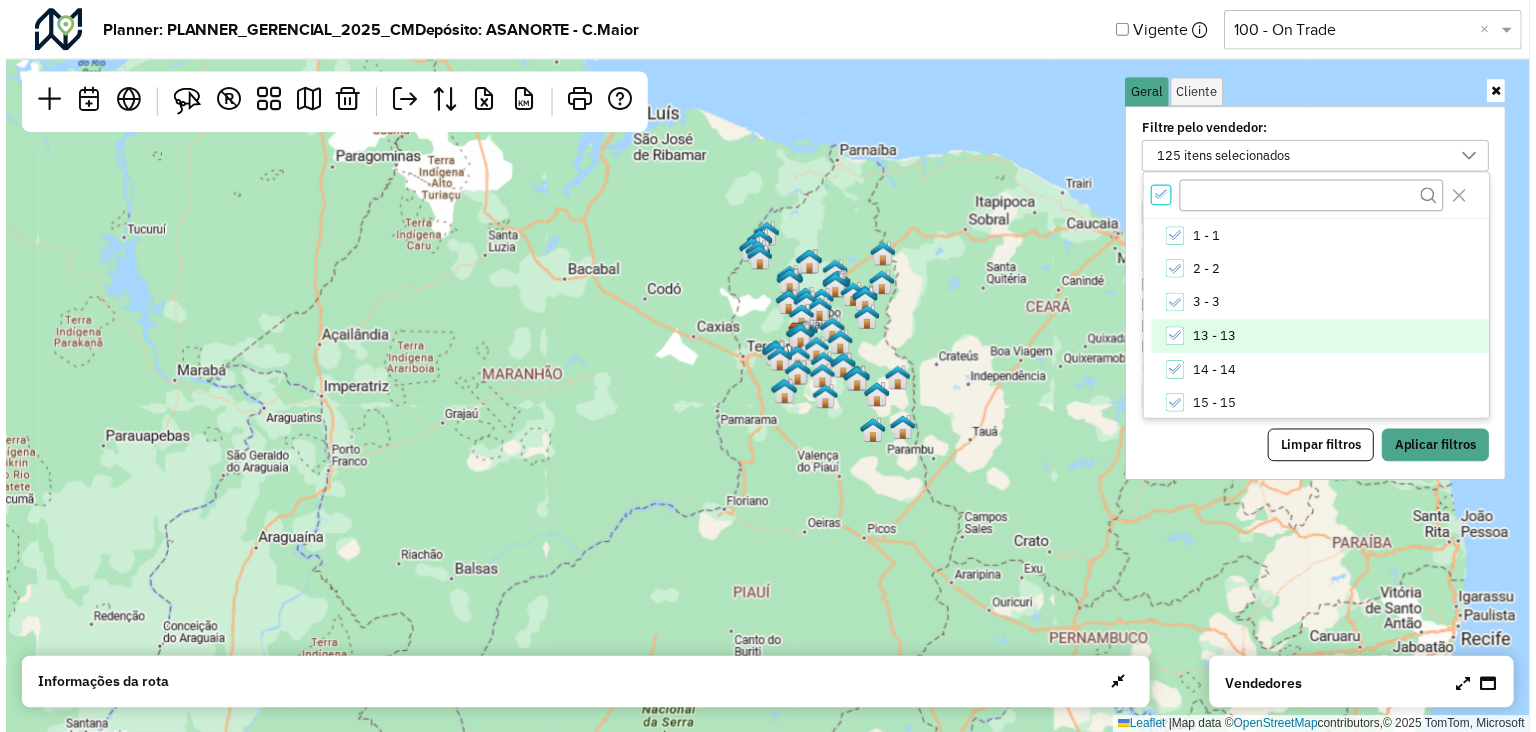 scroll, scrollTop: 6, scrollLeft: 6, axis: both 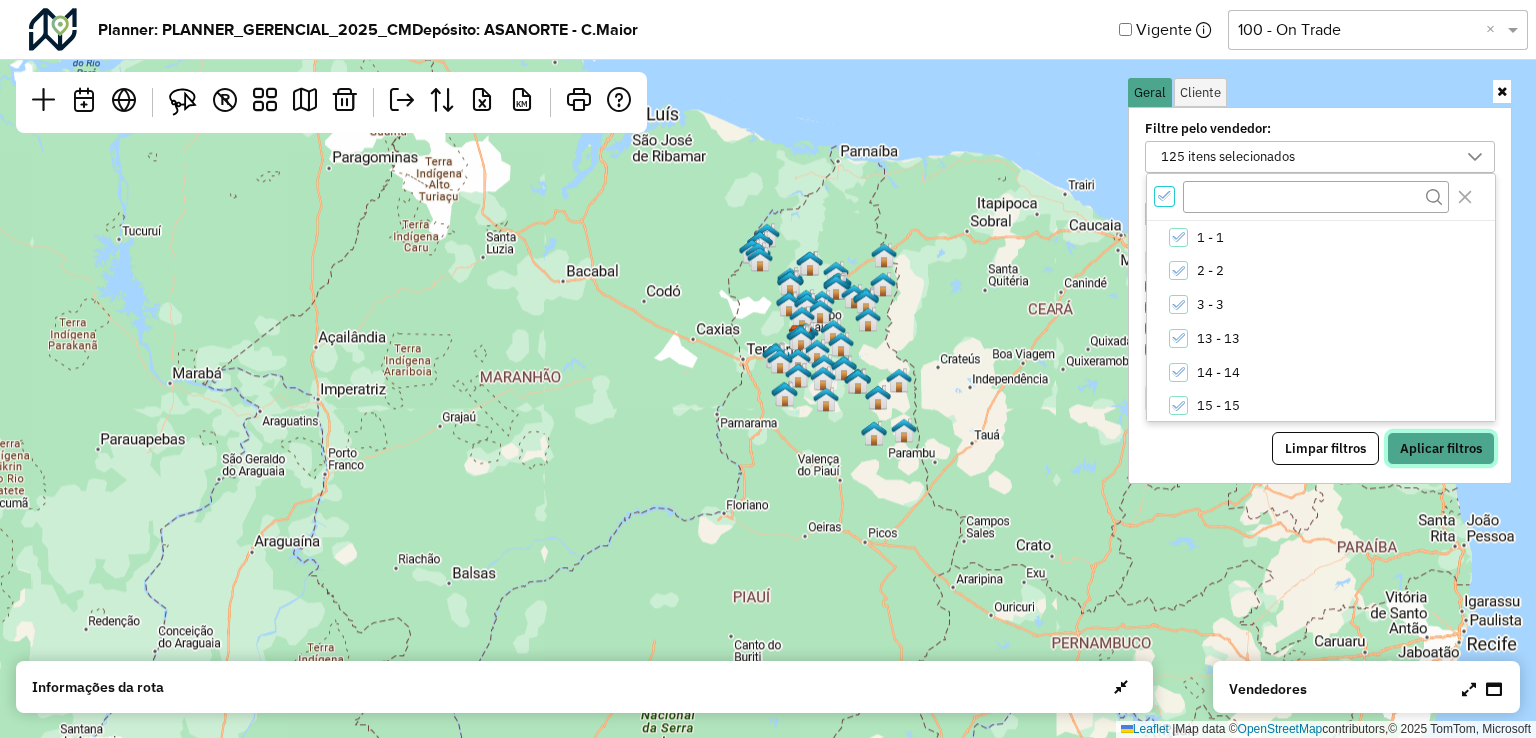 click on "Aplicar filtros" at bounding box center (1441, 449) 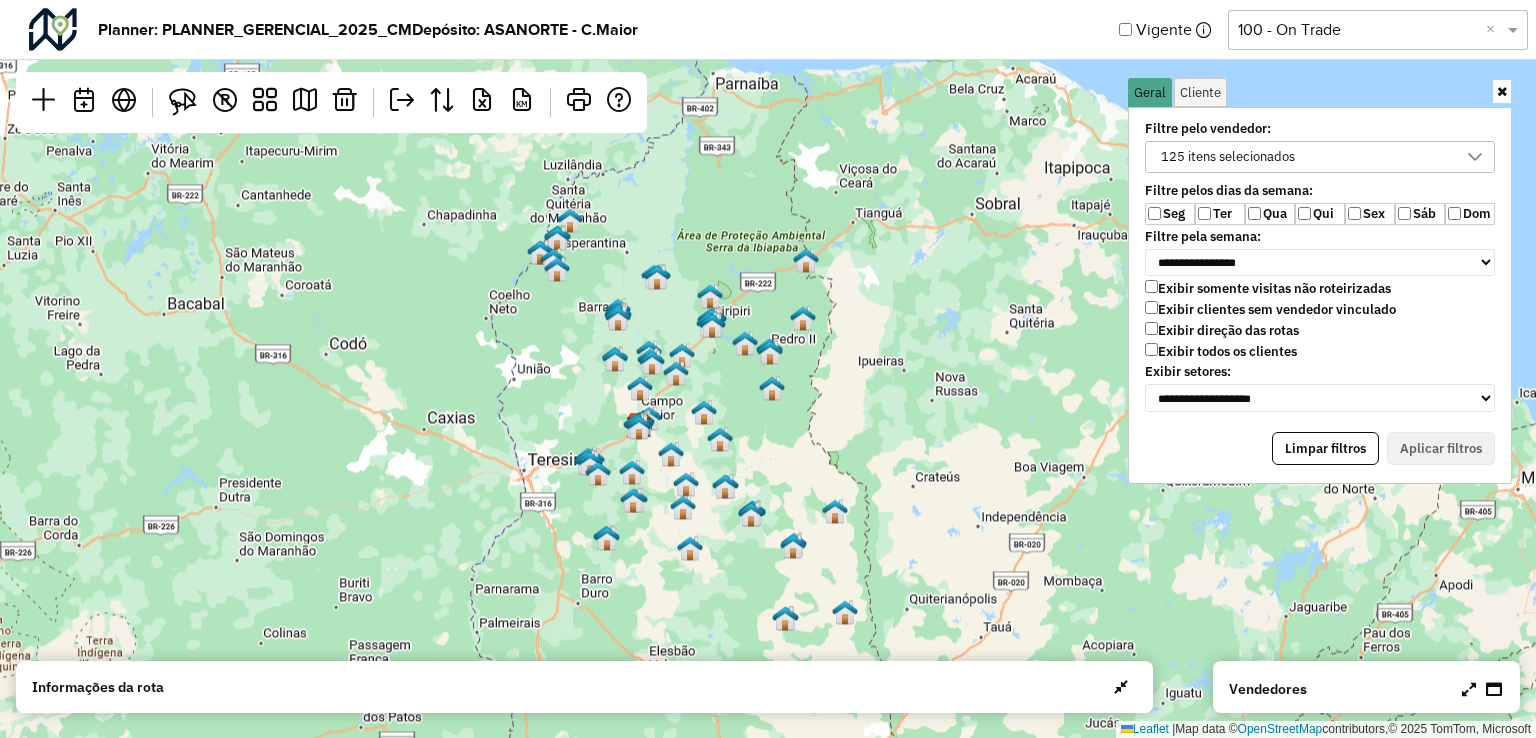 drag, startPoint x: 832, startPoint y: 229, endPoint x: 891, endPoint y: 374, distance: 156.54393 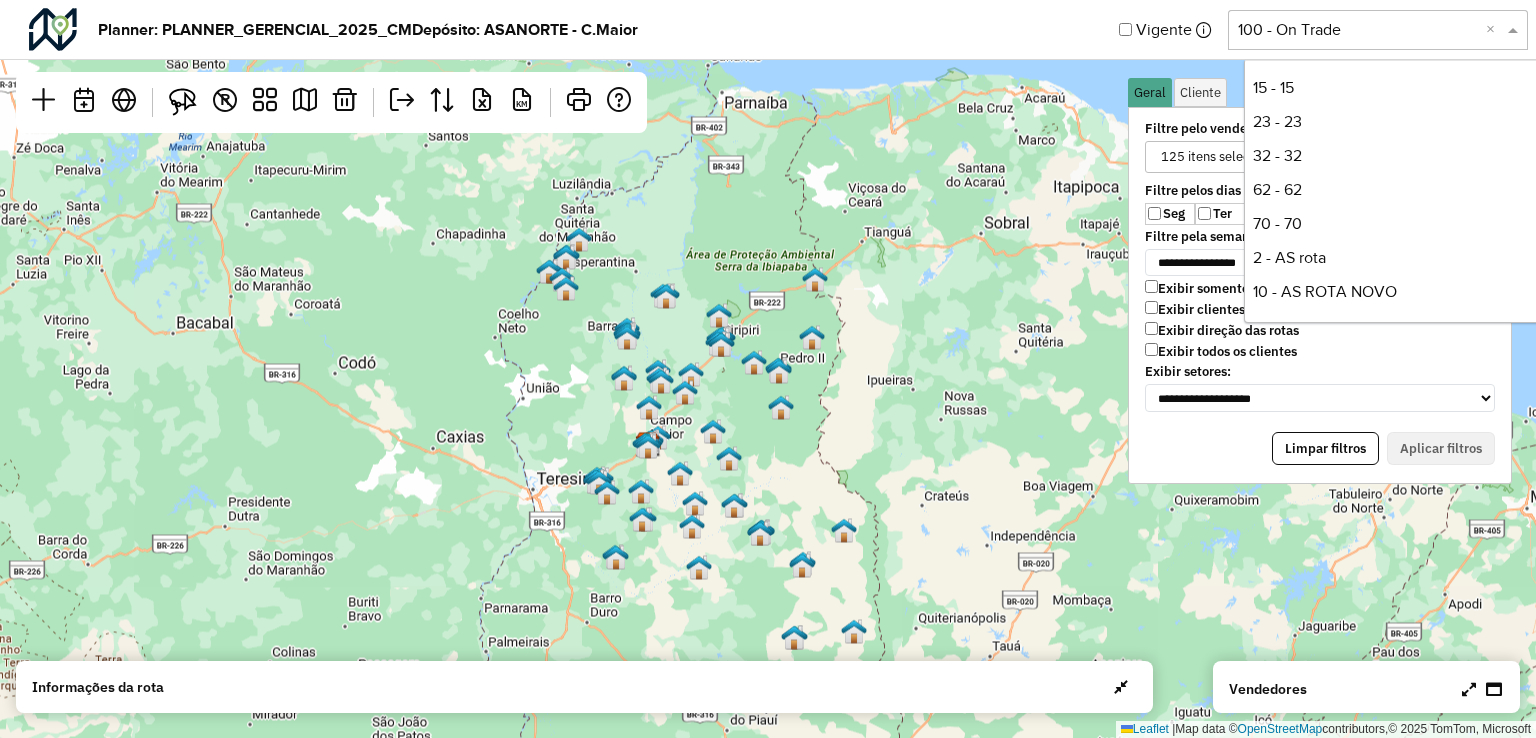 click 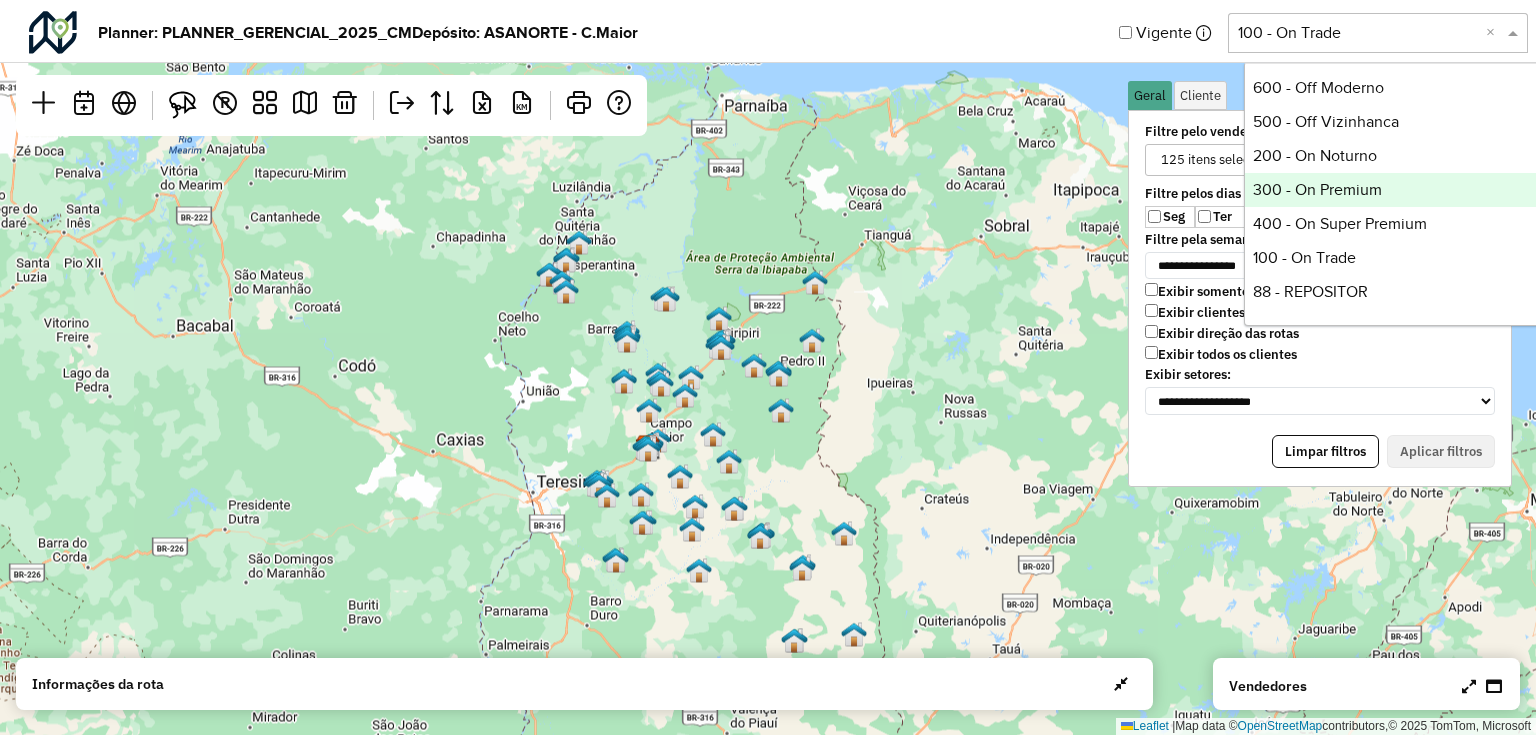 scroll, scrollTop: 378, scrollLeft: 0, axis: vertical 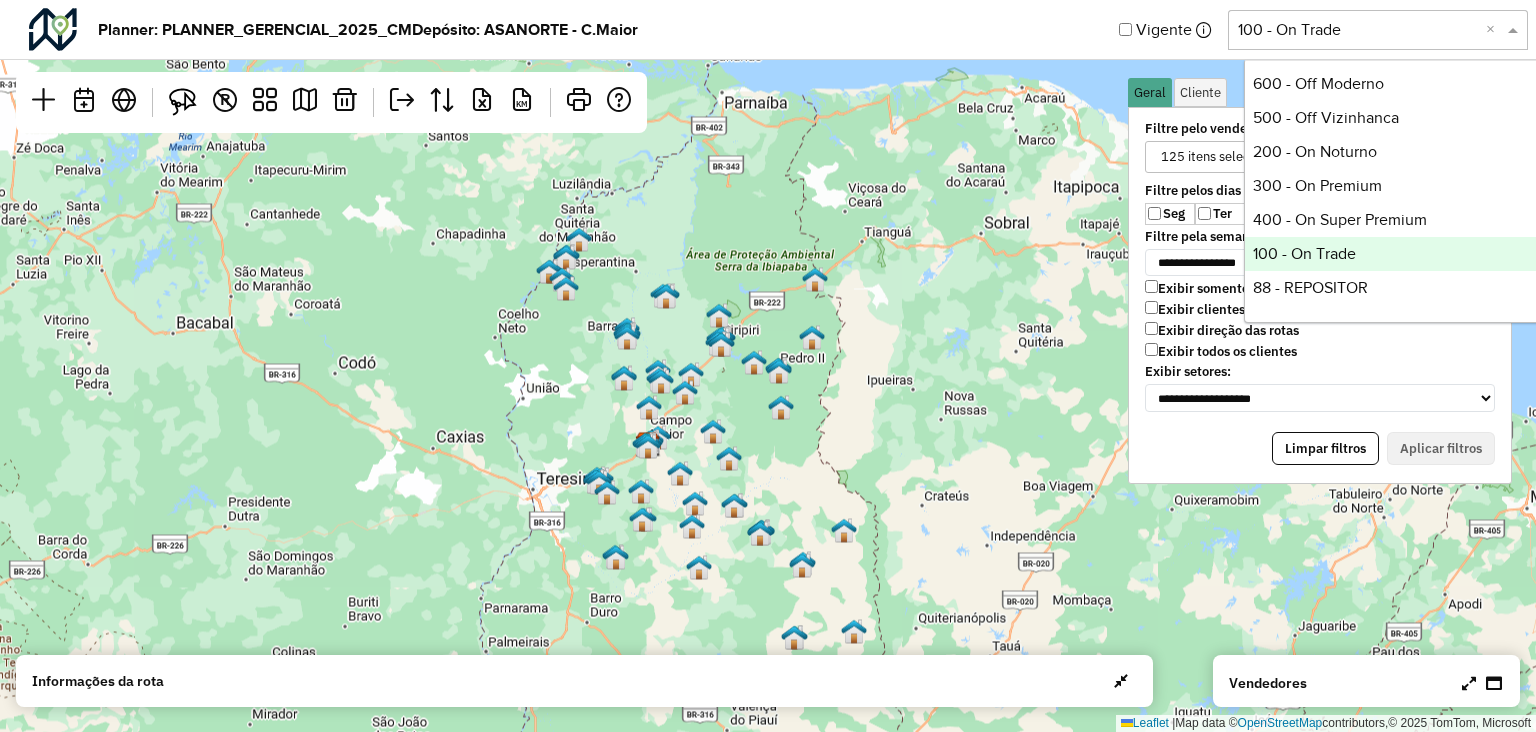 click on "100 - On Trade" at bounding box center [1394, 254] 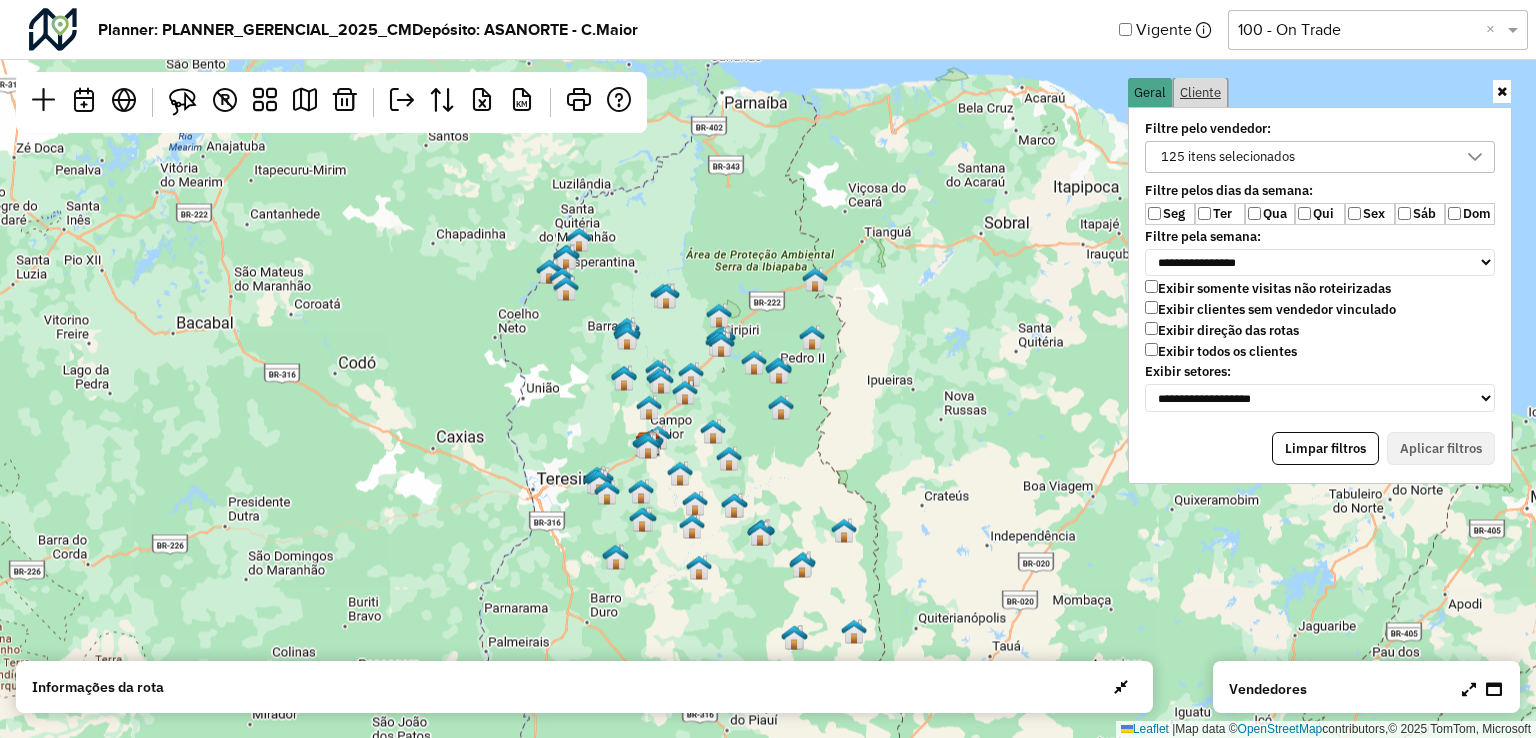 click on "Cliente" at bounding box center (1200, 92) 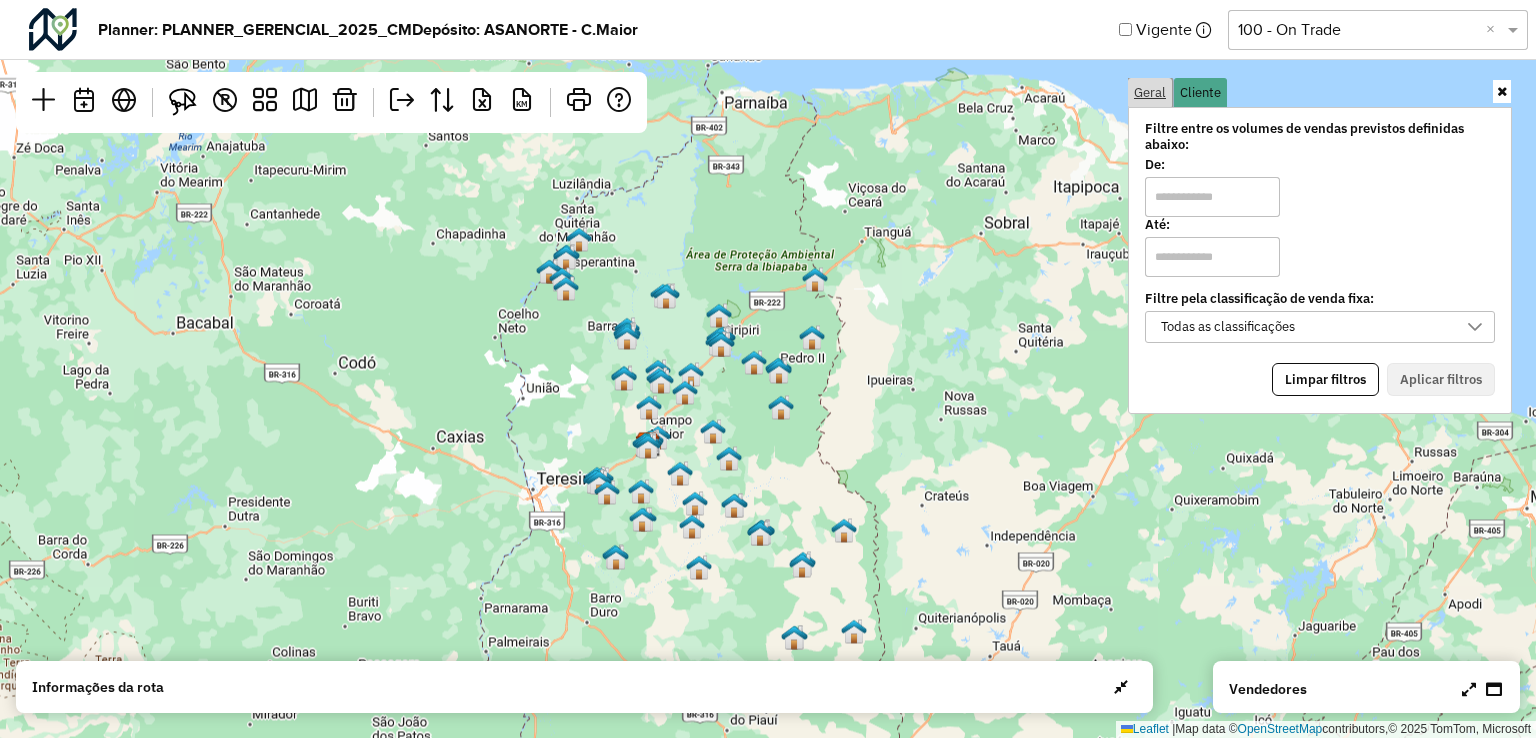 click on "Geral" at bounding box center (1150, 92) 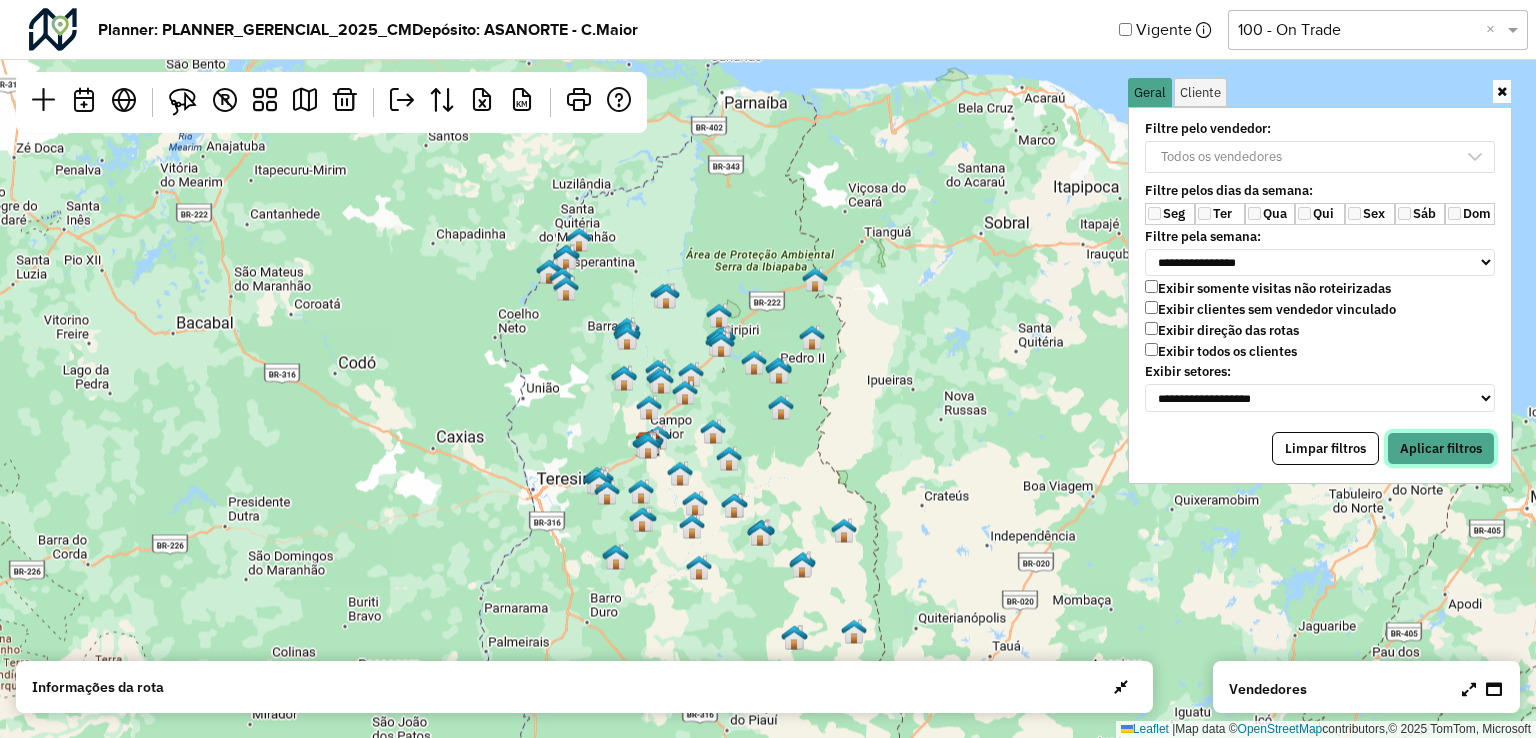 click on "Aplicar filtros" at bounding box center [1441, 449] 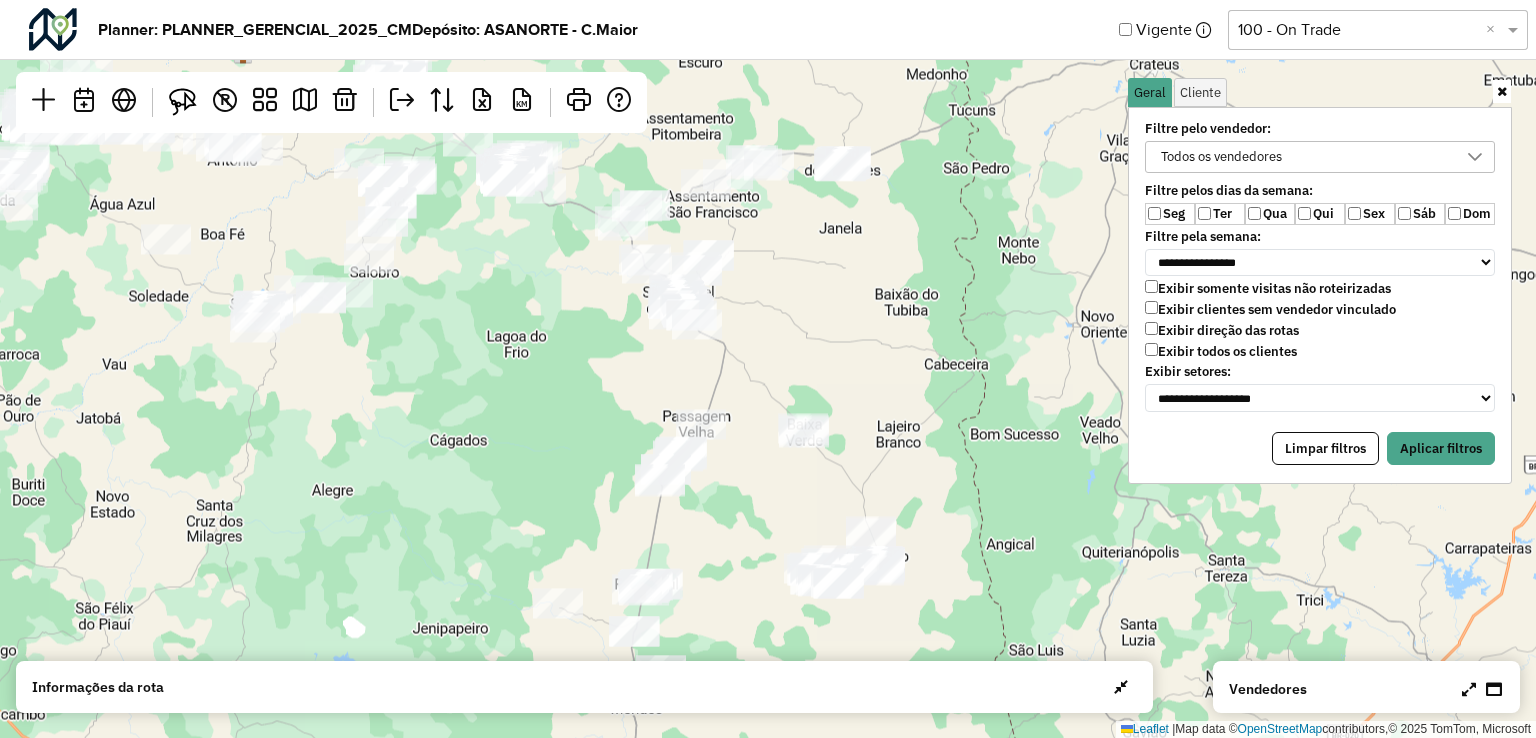 click 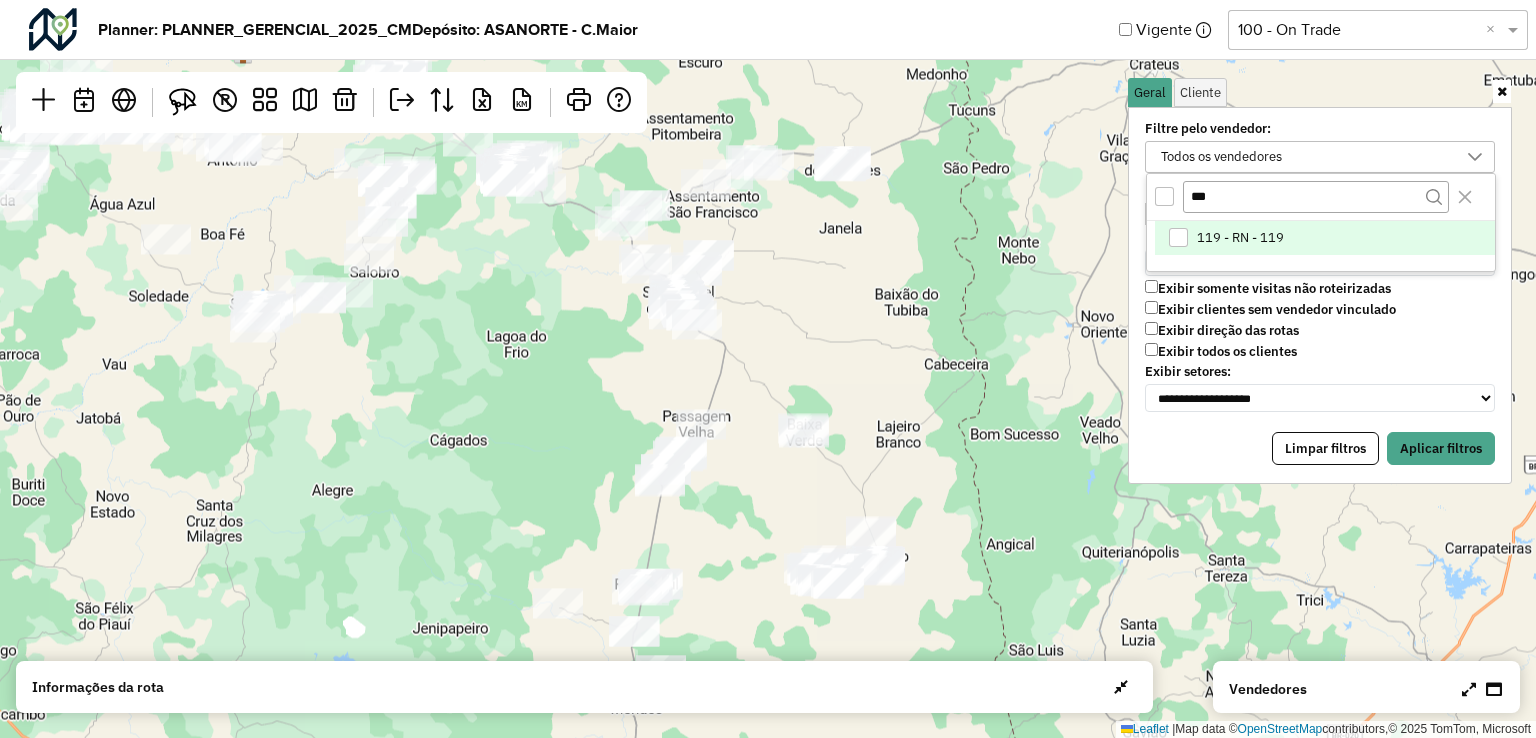 type on "***" 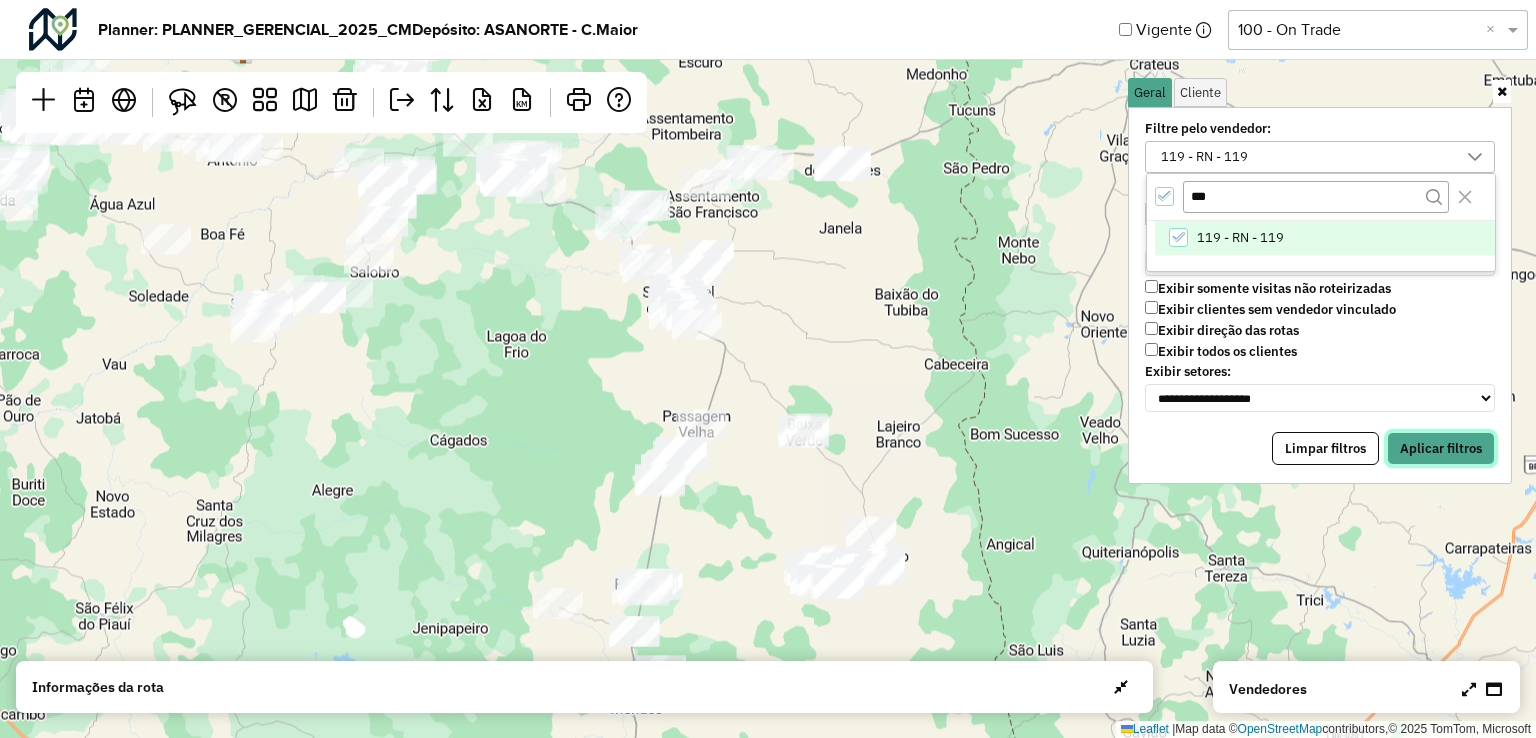 click on "Aplicar filtros" at bounding box center [1441, 449] 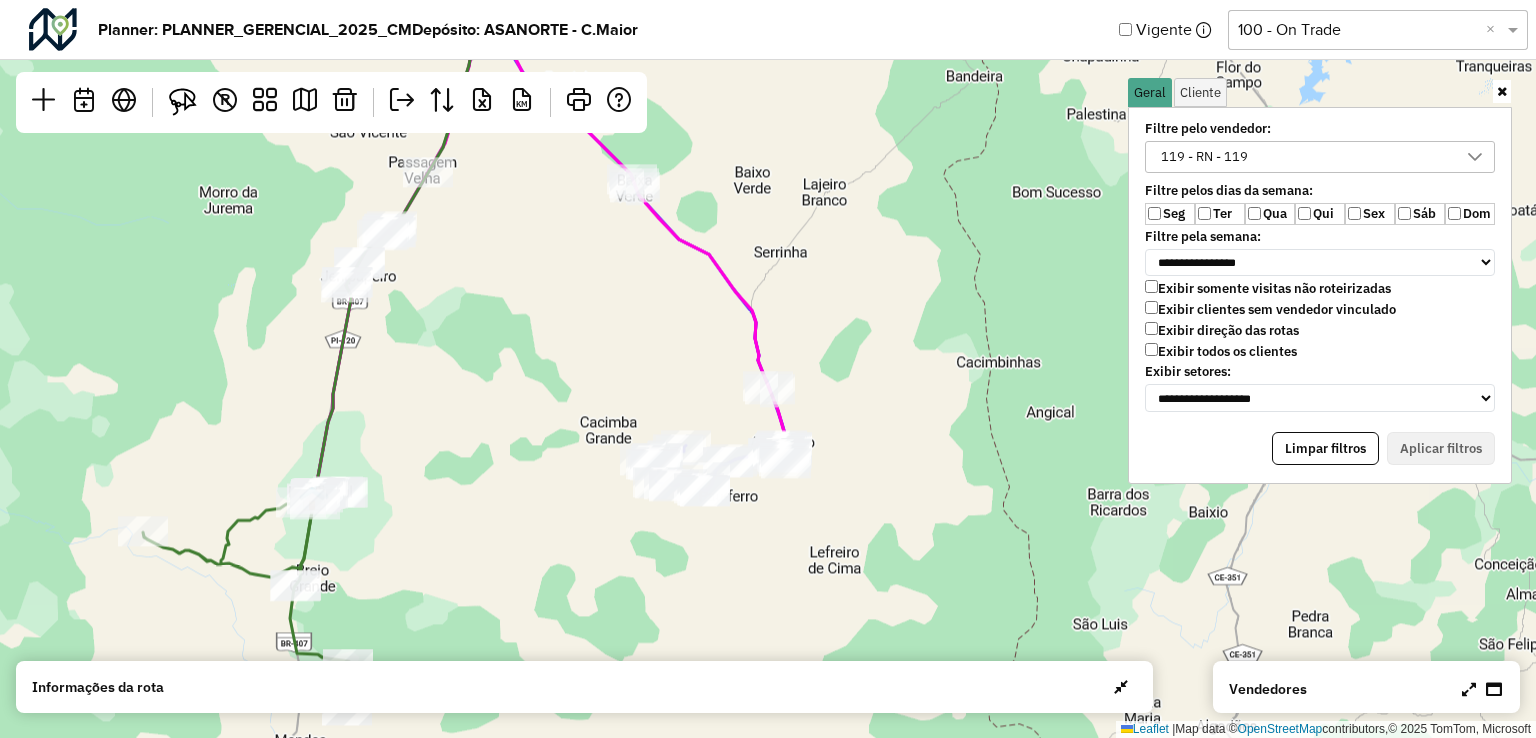 drag, startPoint x: 913, startPoint y: 381, endPoint x: 924, endPoint y: 370, distance: 15.556349 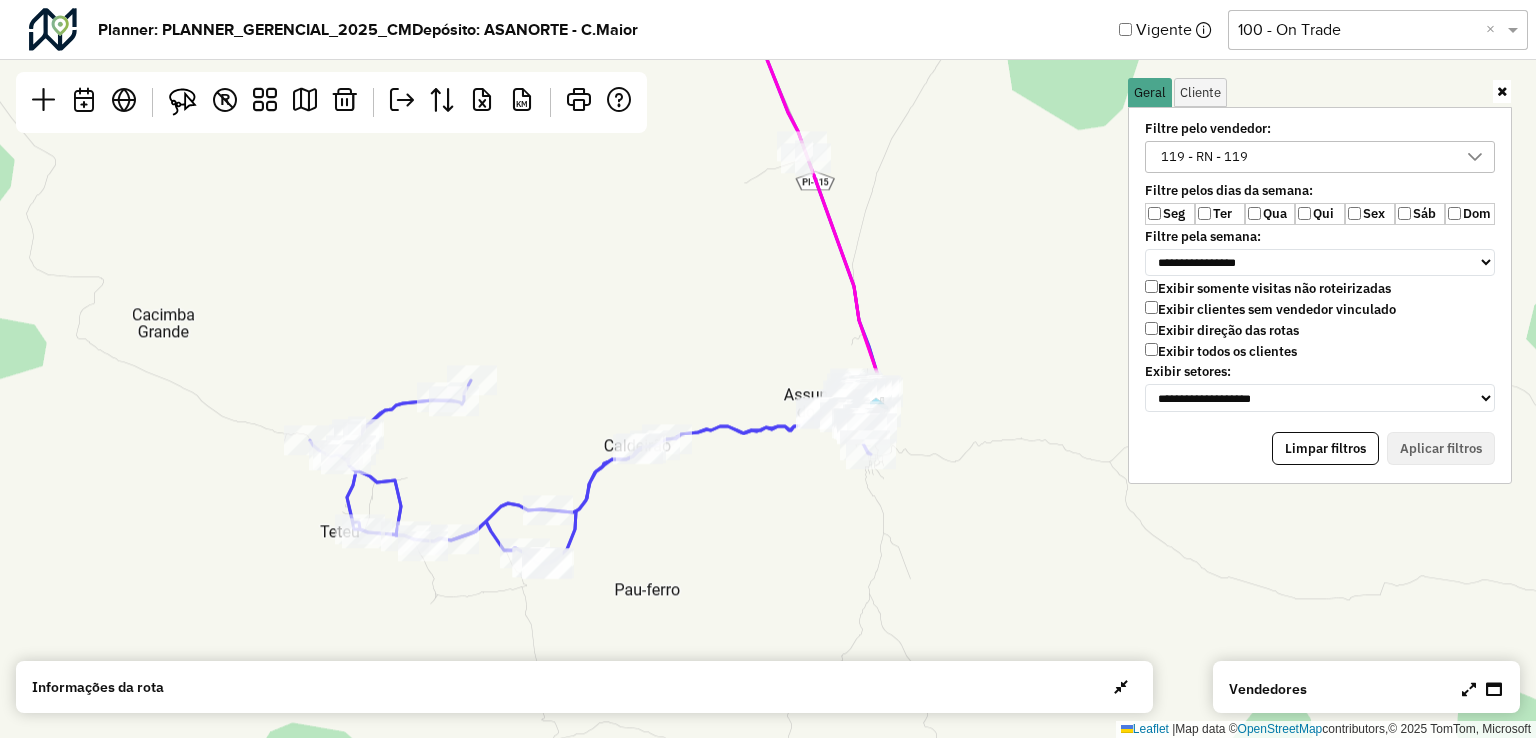 click at bounding box center [1469, 689] 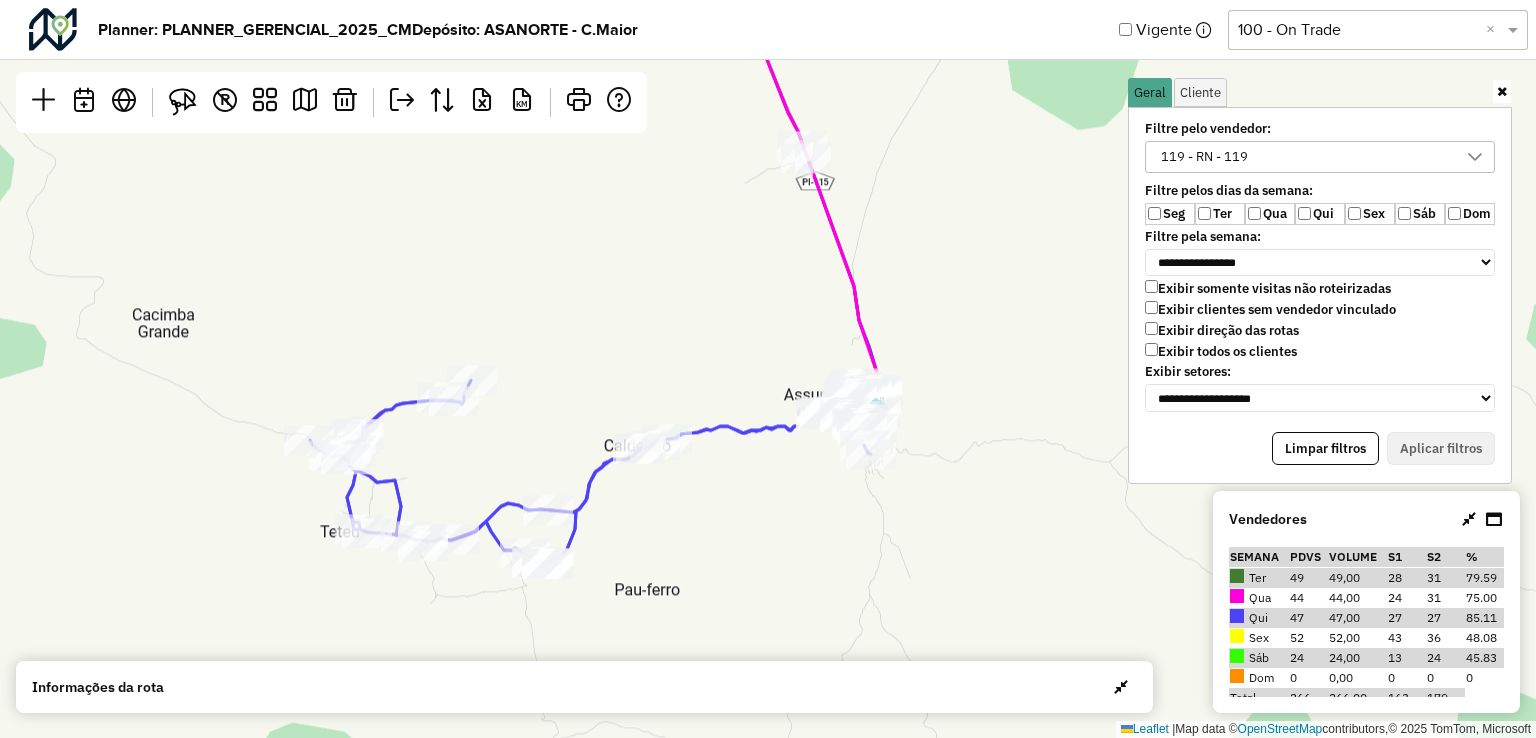 scroll, scrollTop: 0, scrollLeft: 0, axis: both 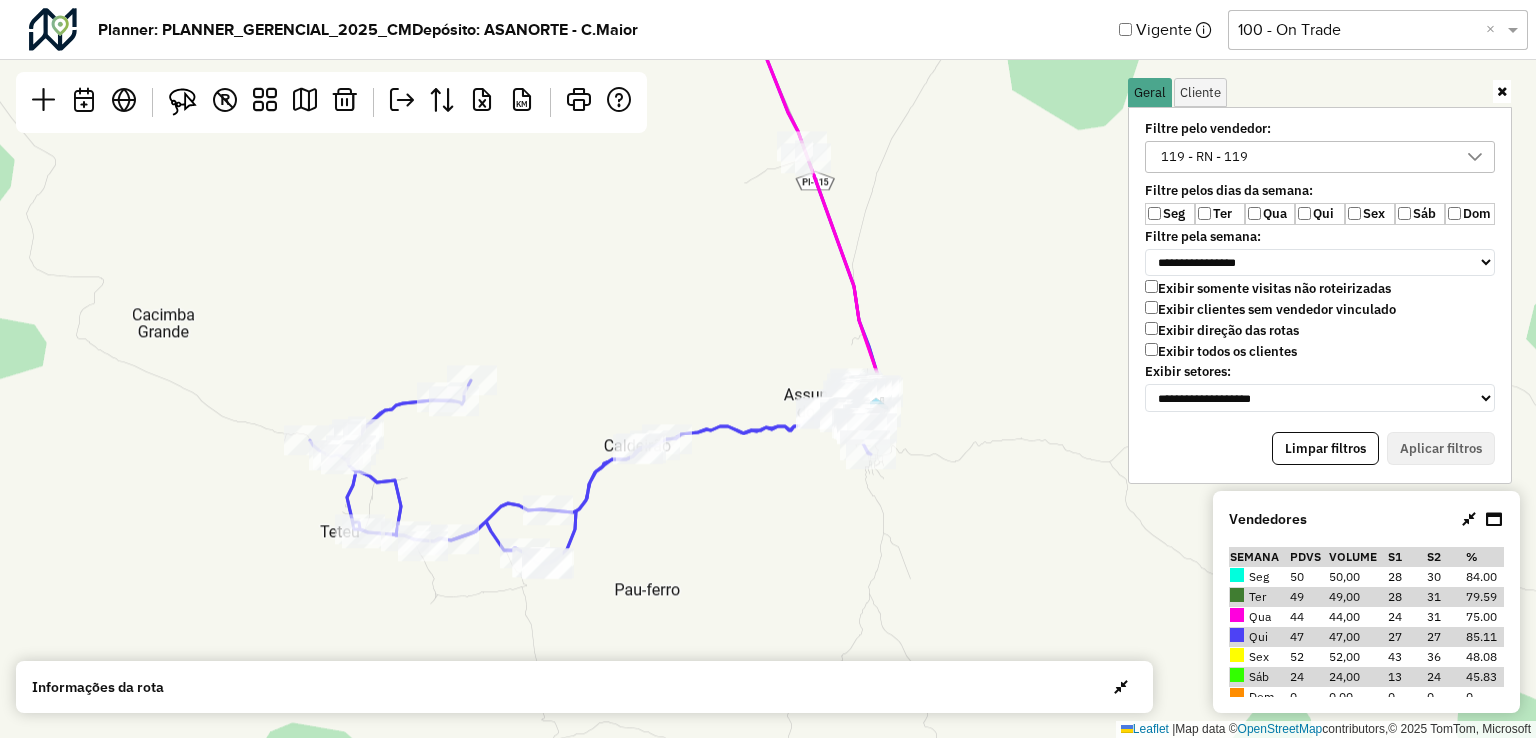 click on "Leaflet   |  Map data ©  OpenStreetMap  contributors,© 2025 TomTom, Microsoft" 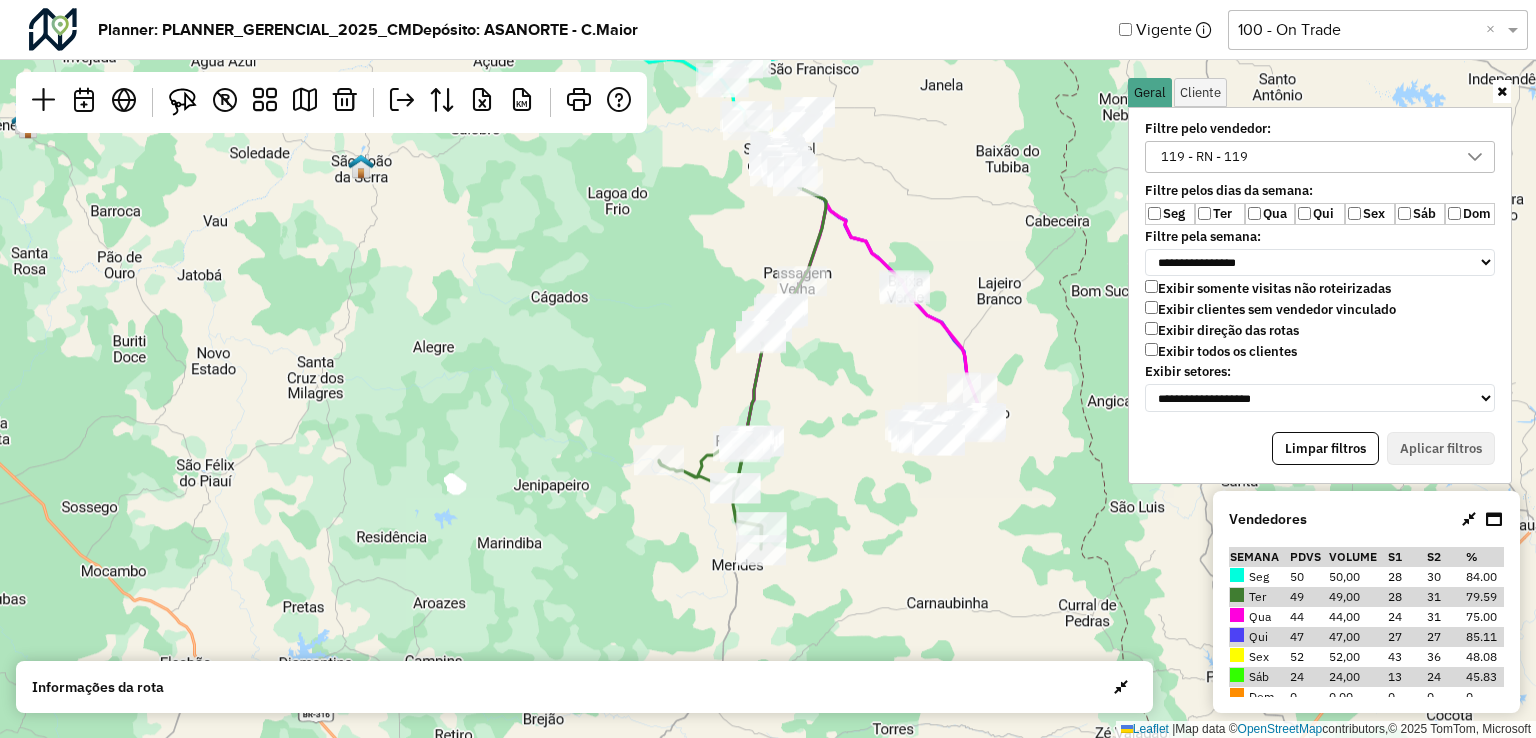 drag, startPoint x: 560, startPoint y: 451, endPoint x: 620, endPoint y: 234, distance: 225.14218 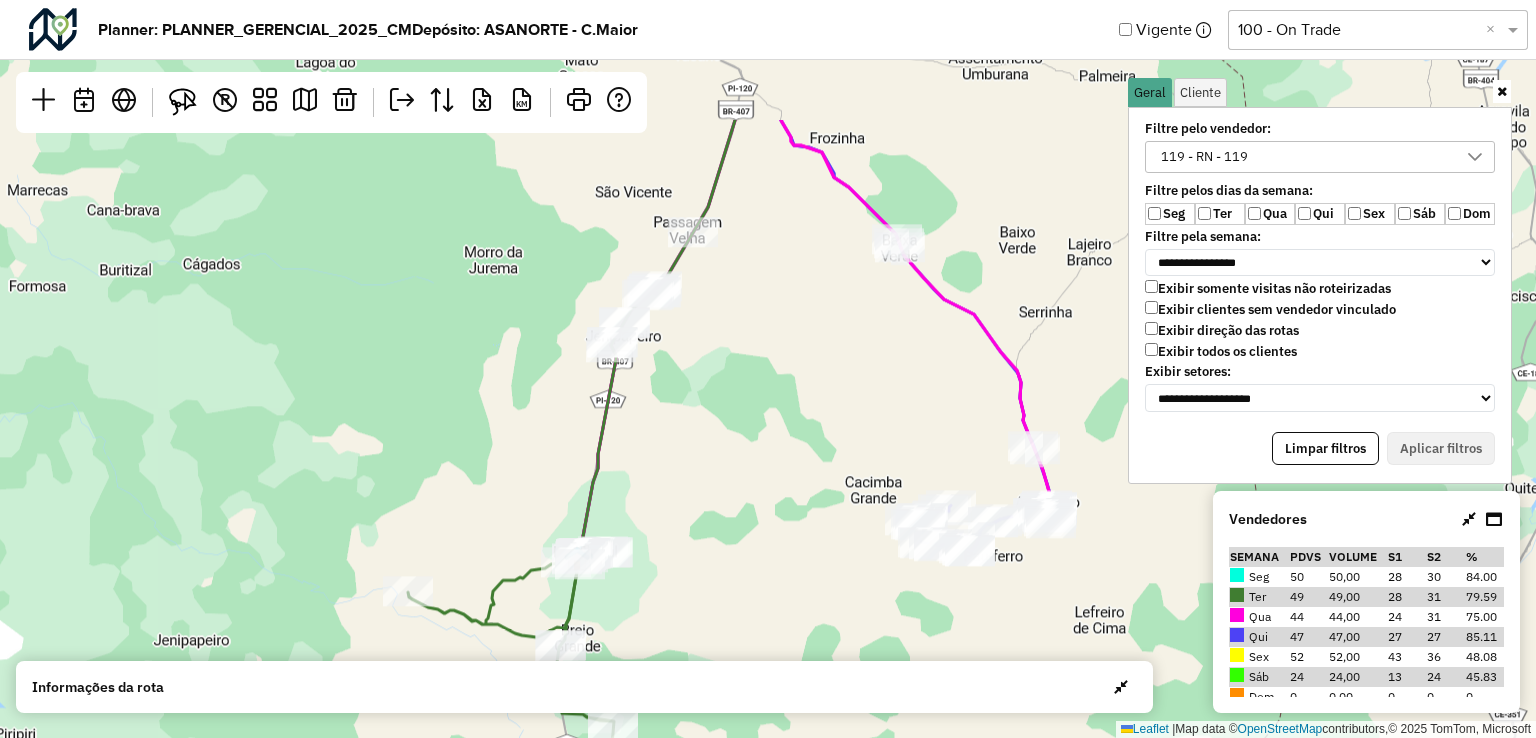 drag, startPoint x: 823, startPoint y: 294, endPoint x: 709, endPoint y: 466, distance: 206.34921 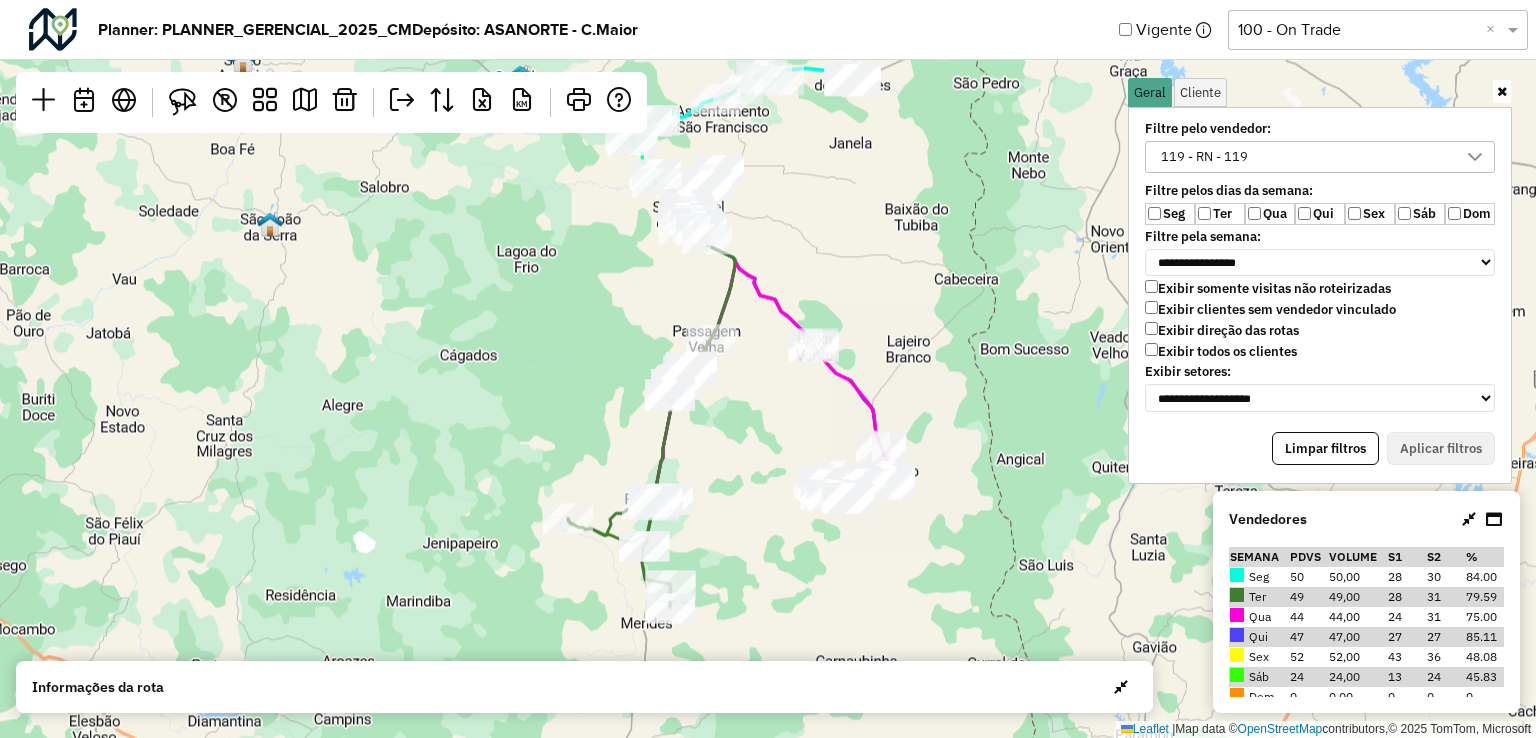 drag, startPoint x: 633, startPoint y: 286, endPoint x: 494, endPoint y: 333, distance: 146.73105 